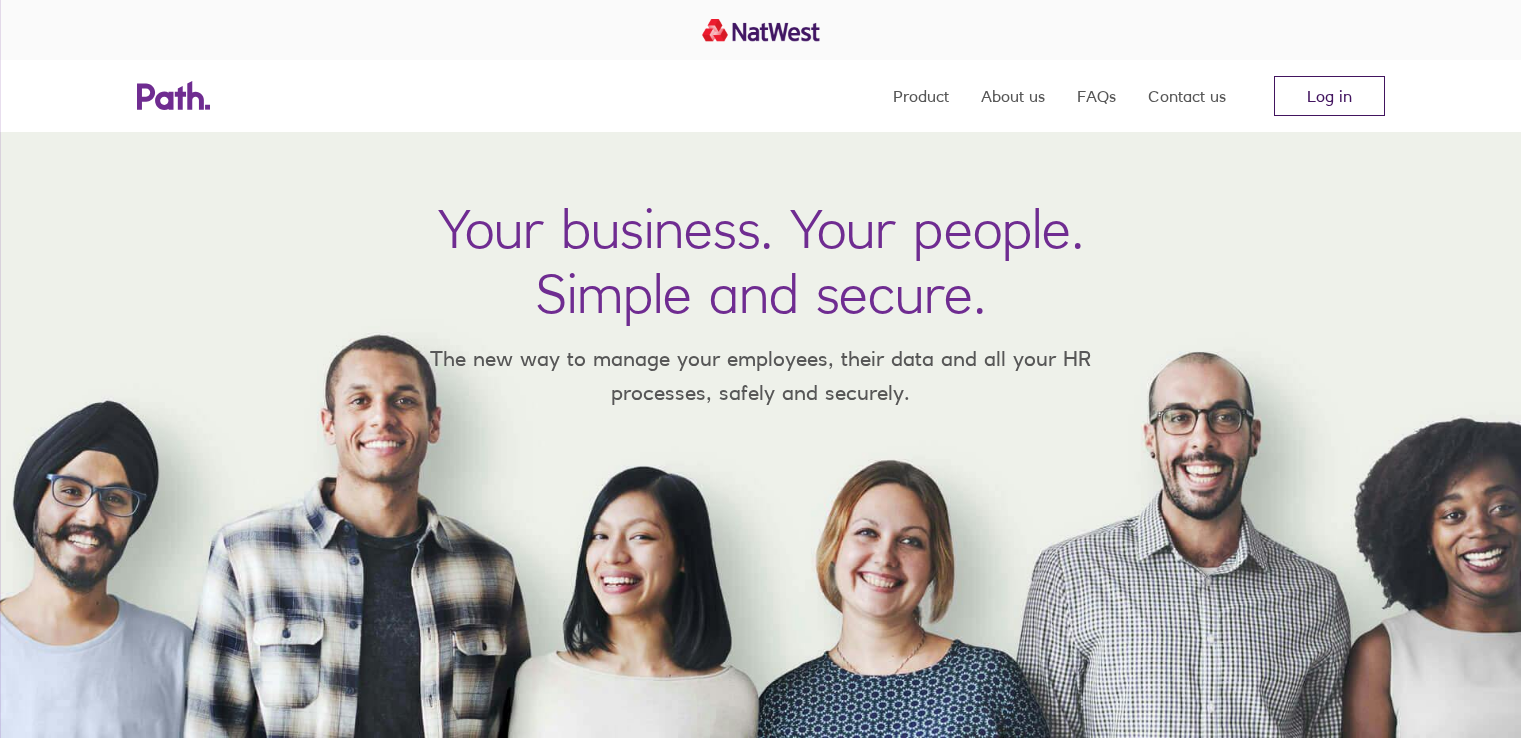 scroll, scrollTop: 0, scrollLeft: 0, axis: both 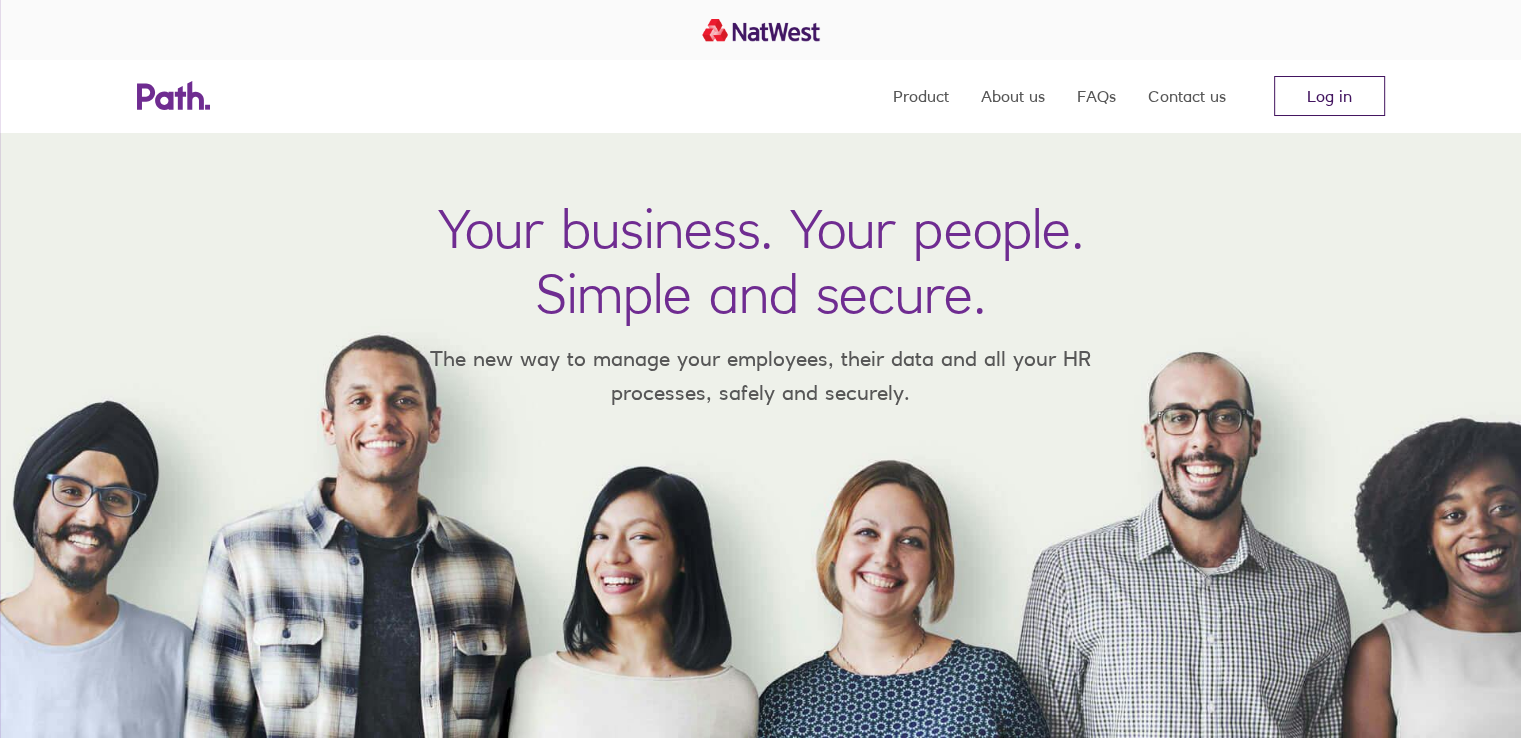 click on "Log in" at bounding box center (1329, 96) 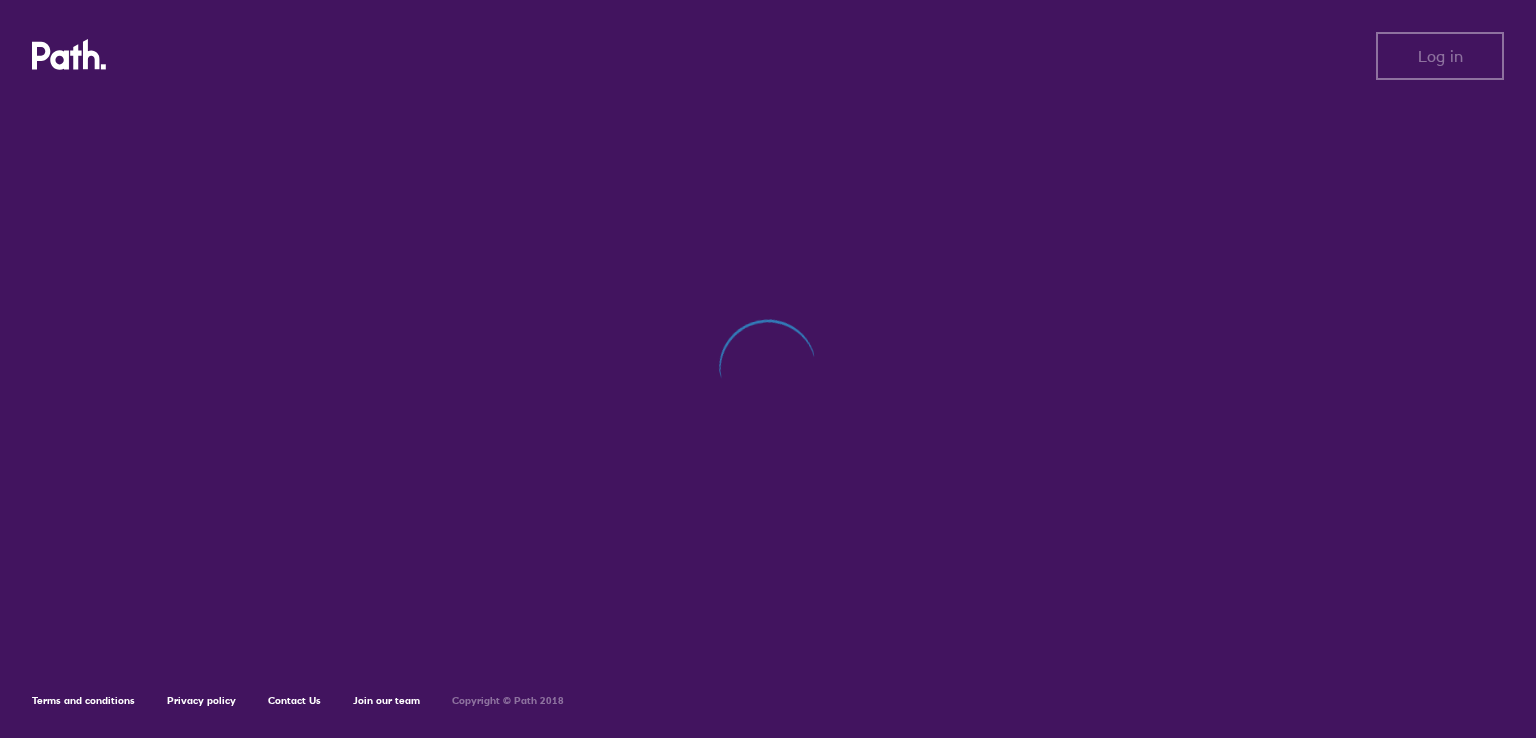 scroll, scrollTop: 0, scrollLeft: 0, axis: both 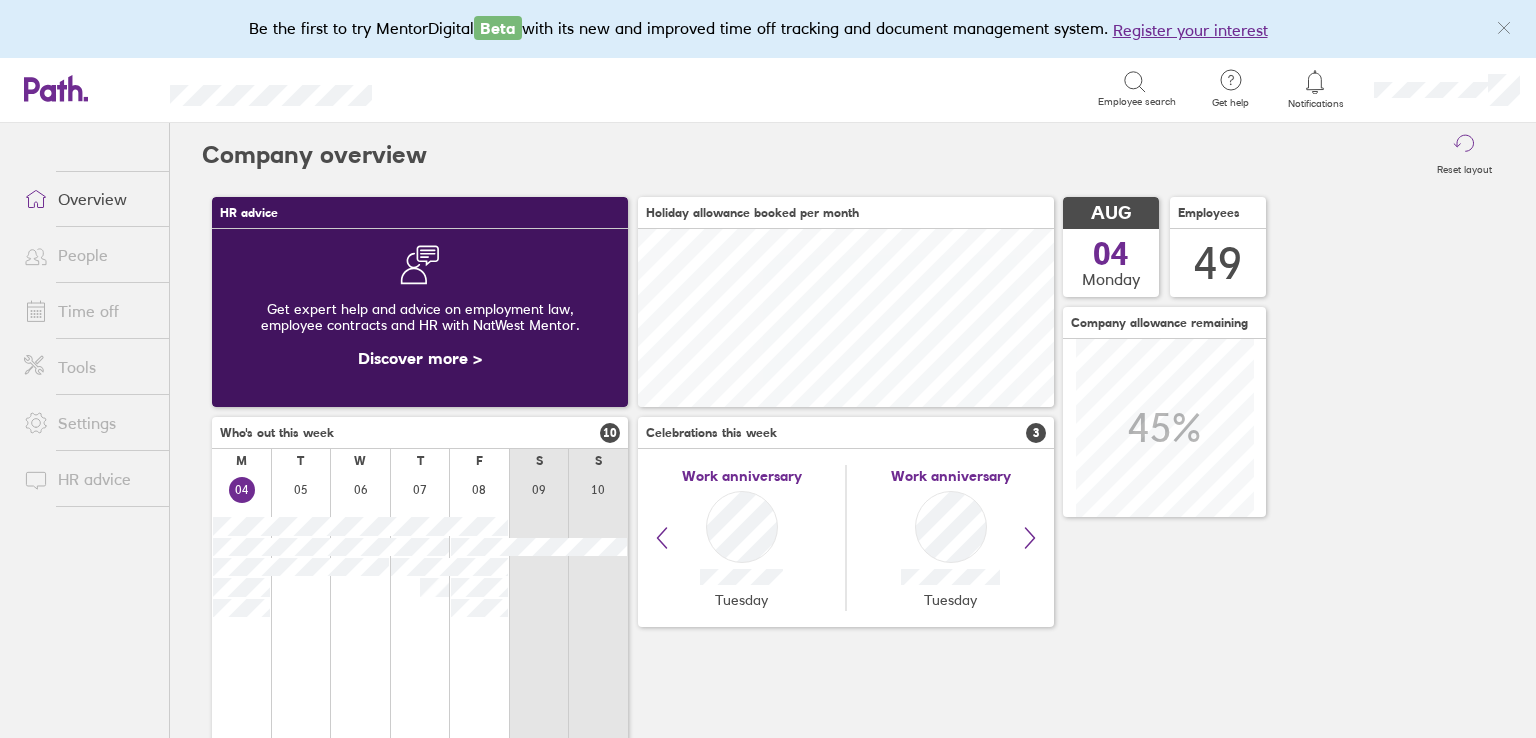 click on "Time off" at bounding box center (88, 311) 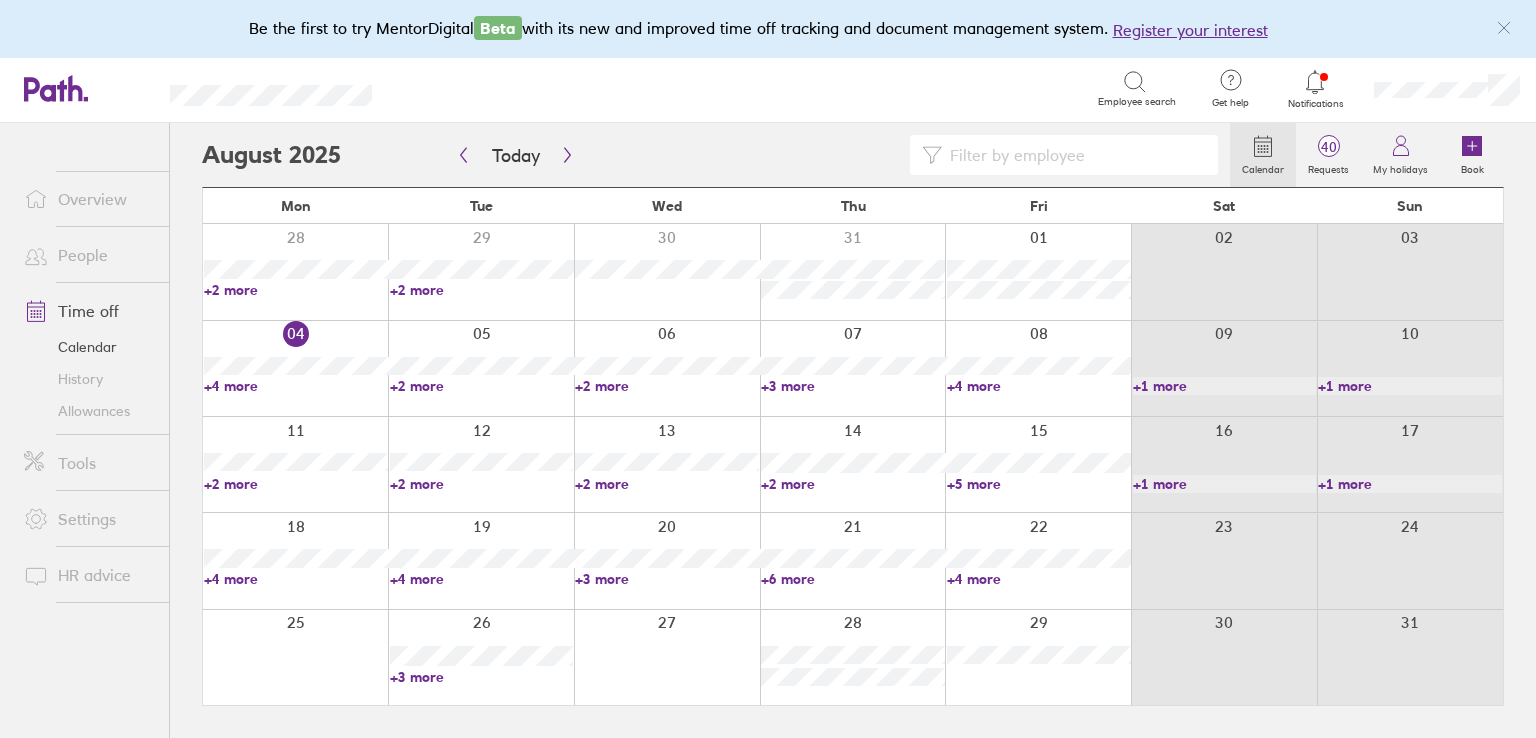 click on "+4 more" at bounding box center [296, 386] 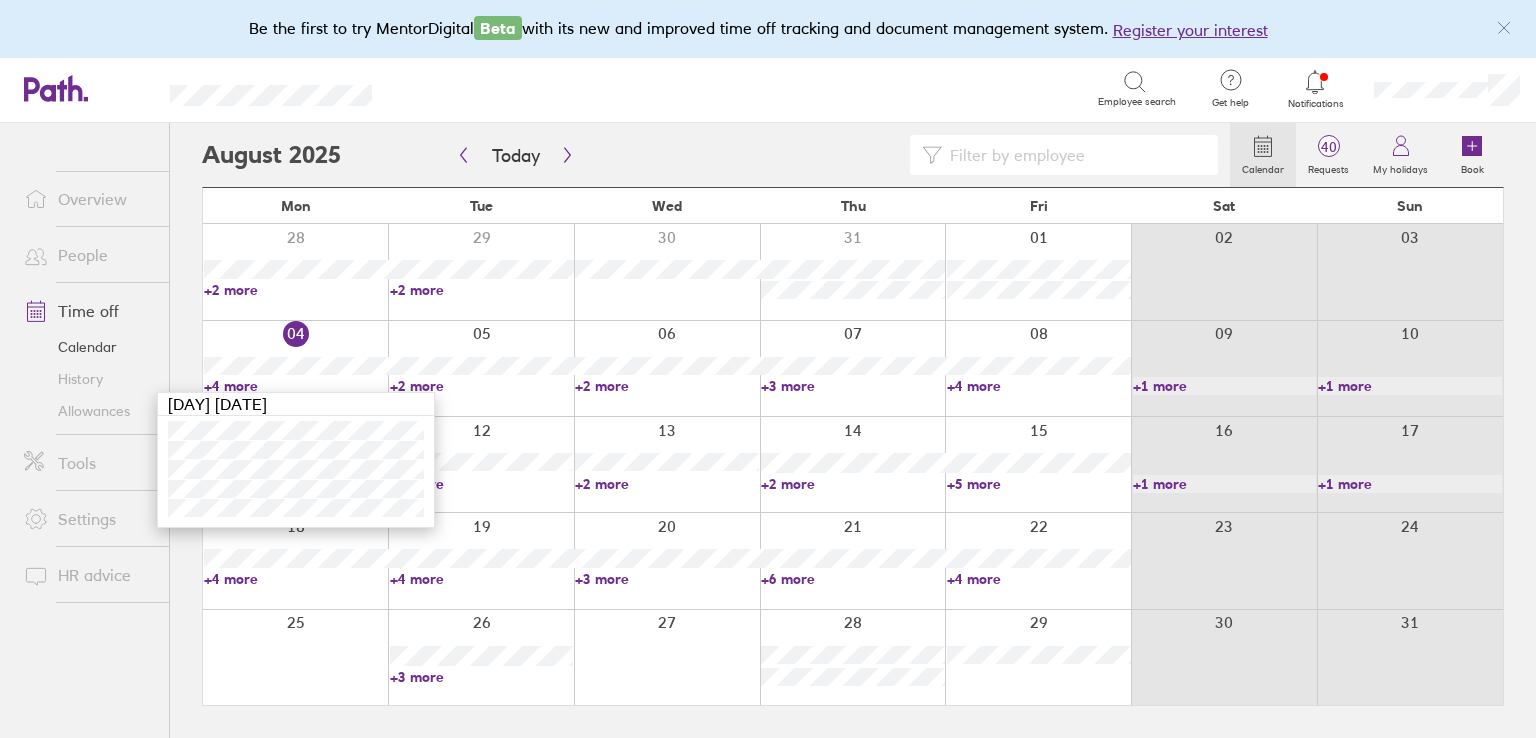 click on "Search Employee search" at bounding box center [796, 90] 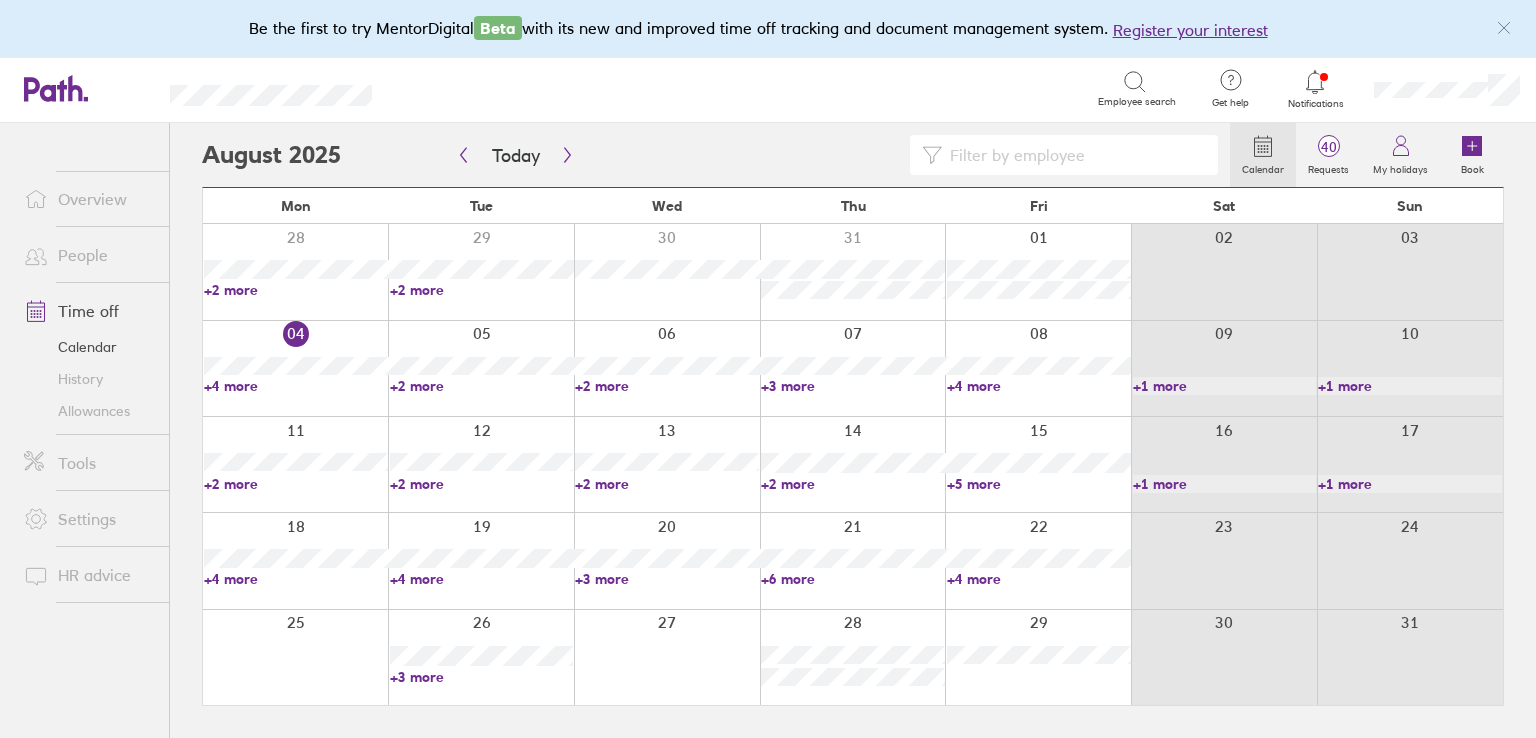 click on "+2 more" at bounding box center (482, 386) 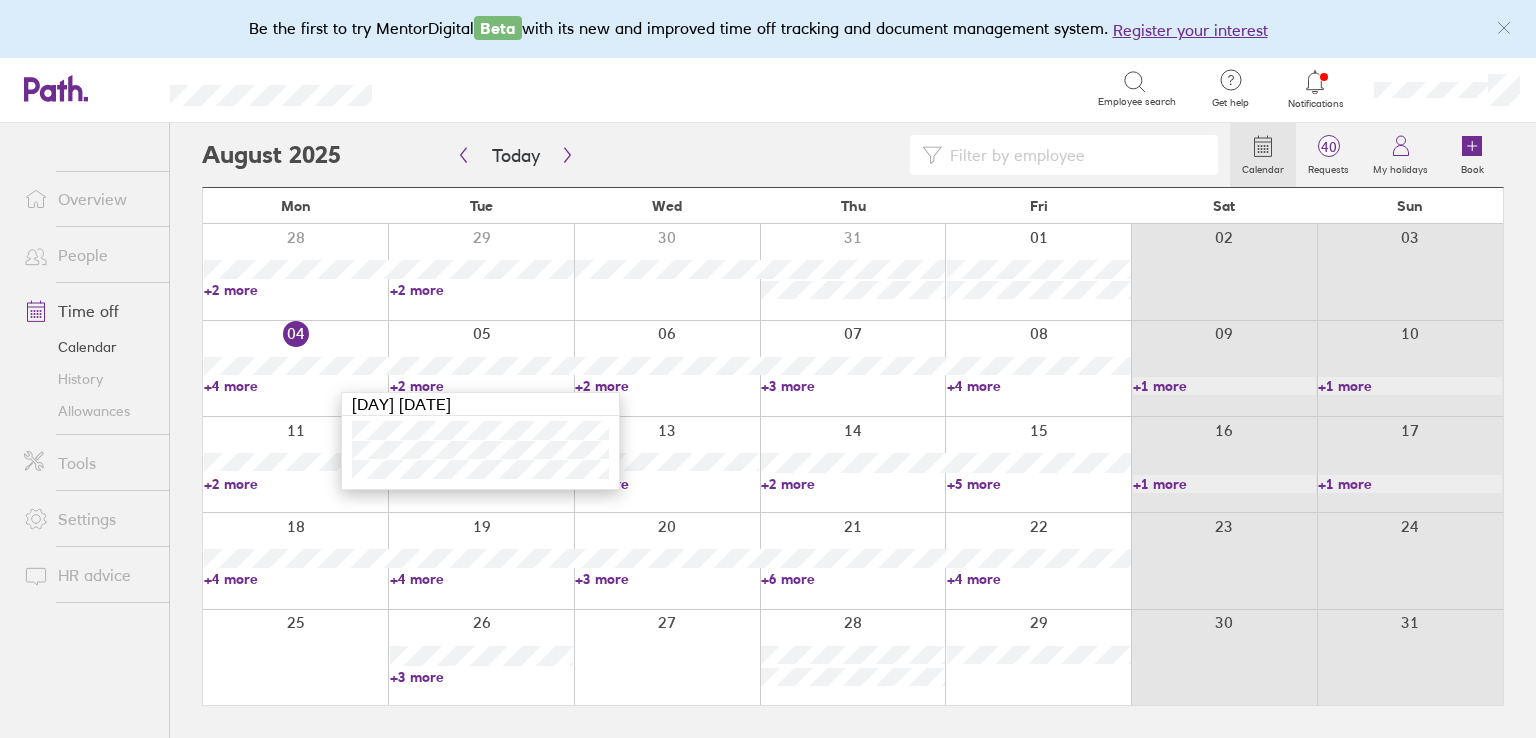 click on "Search Employee search" at bounding box center [796, 89] 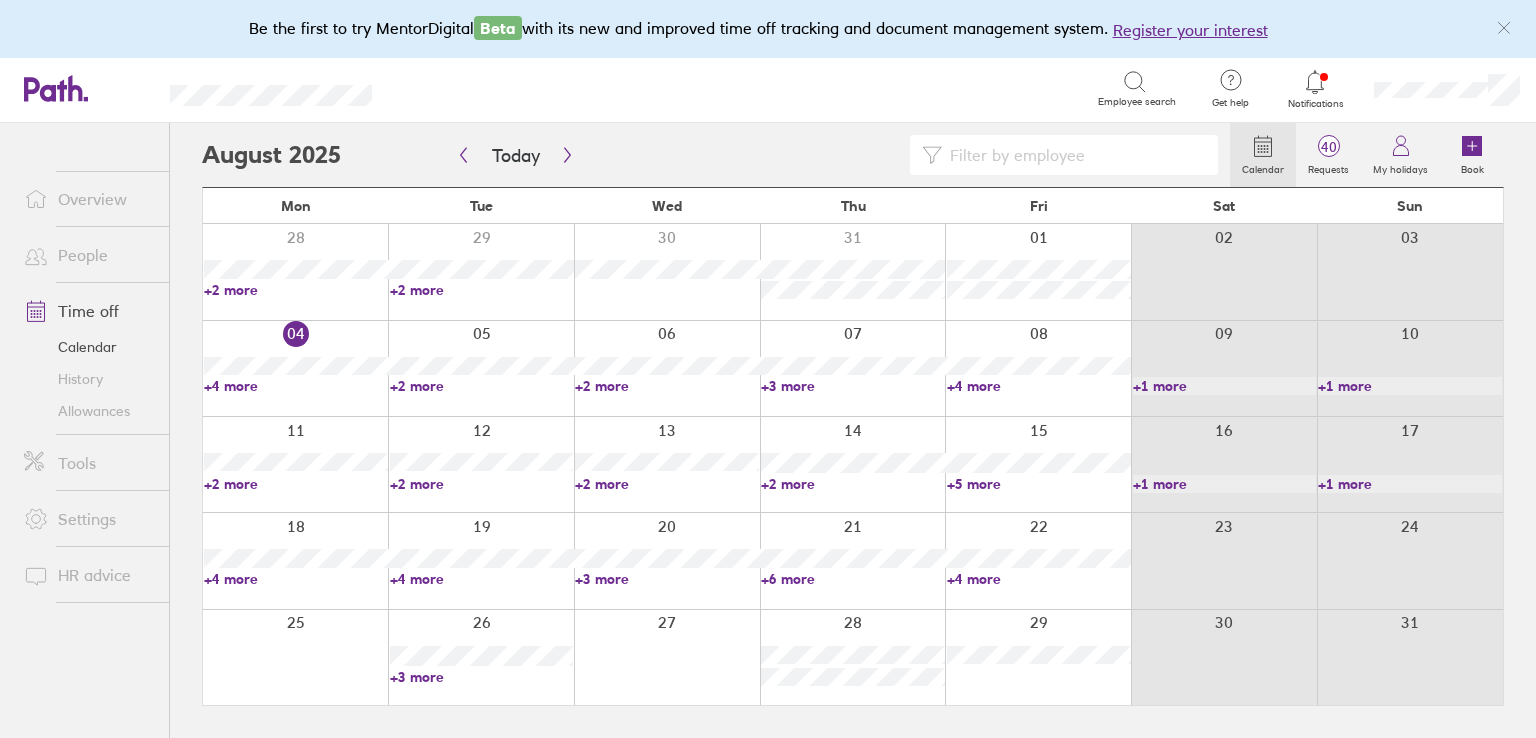 click on "+2 more" at bounding box center (667, 386) 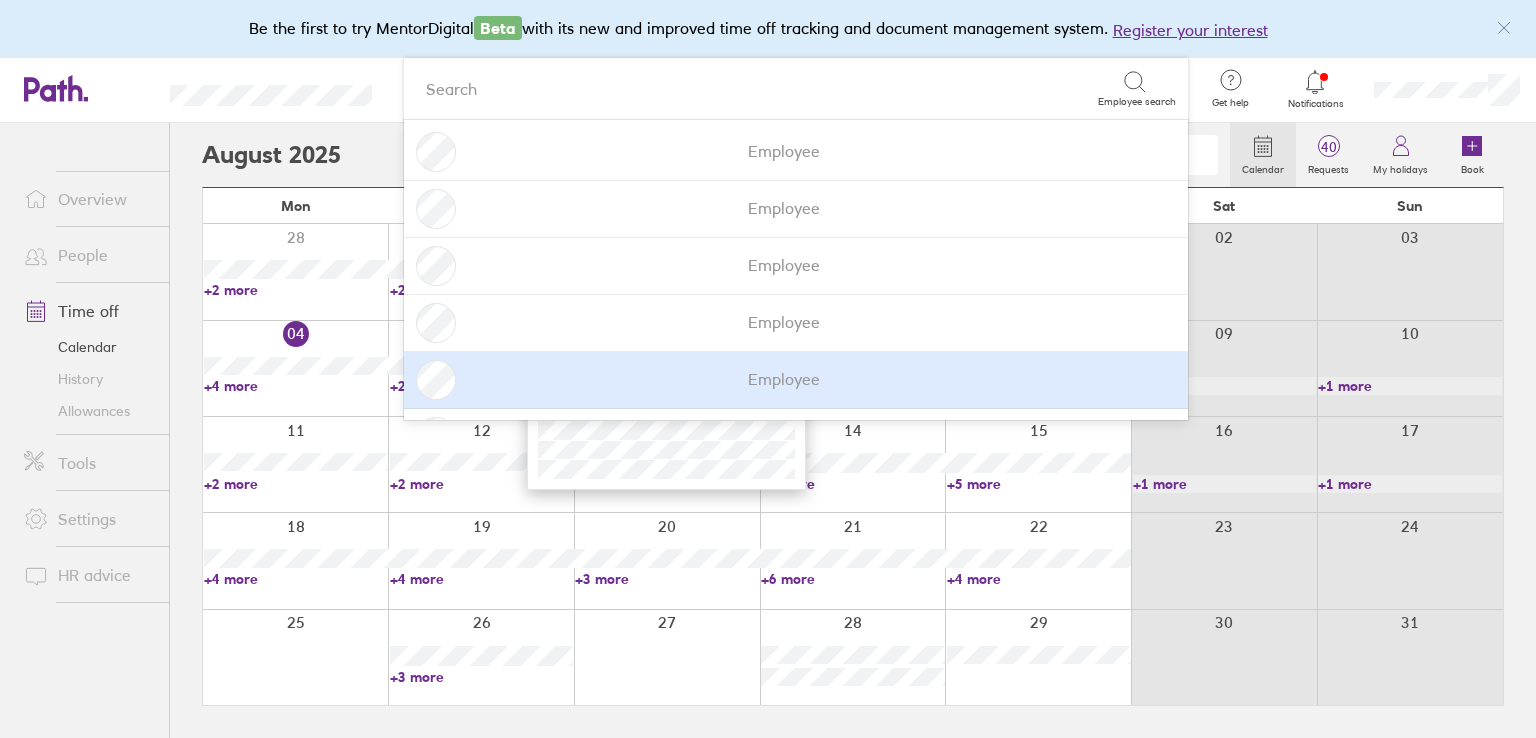 click on "Employee" at bounding box center (784, 379) 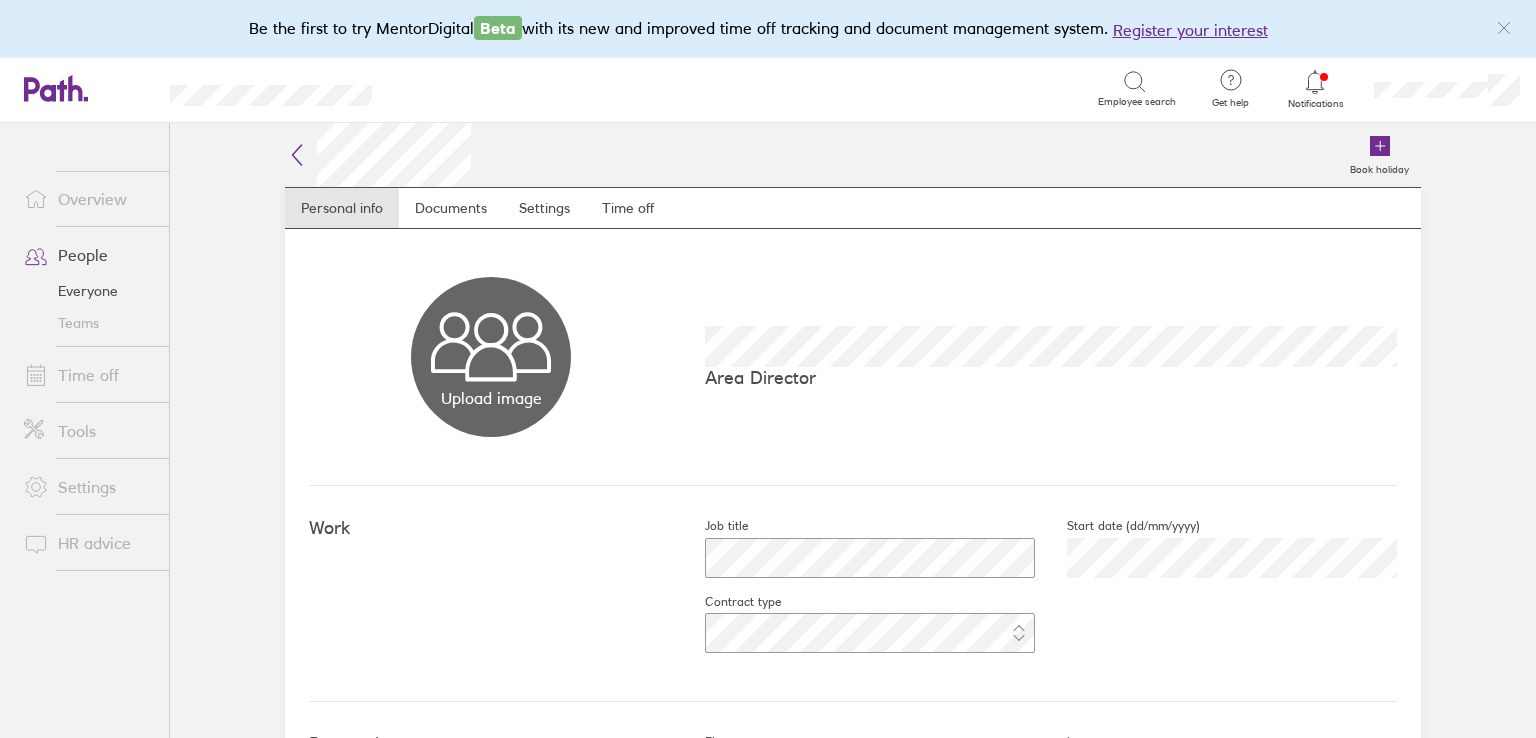 click on "Time off" at bounding box center [88, 375] 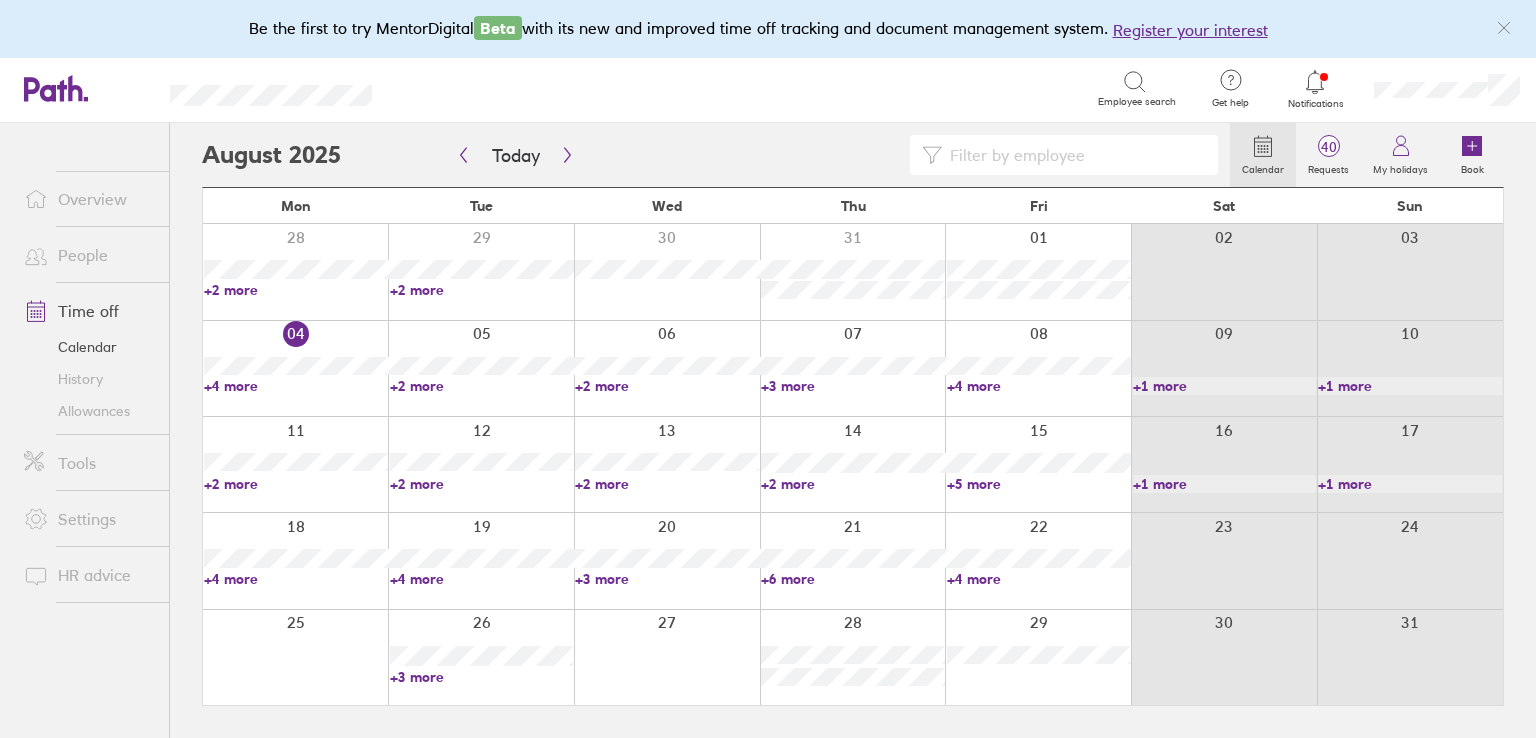 click on "+3 more" at bounding box center (853, 386) 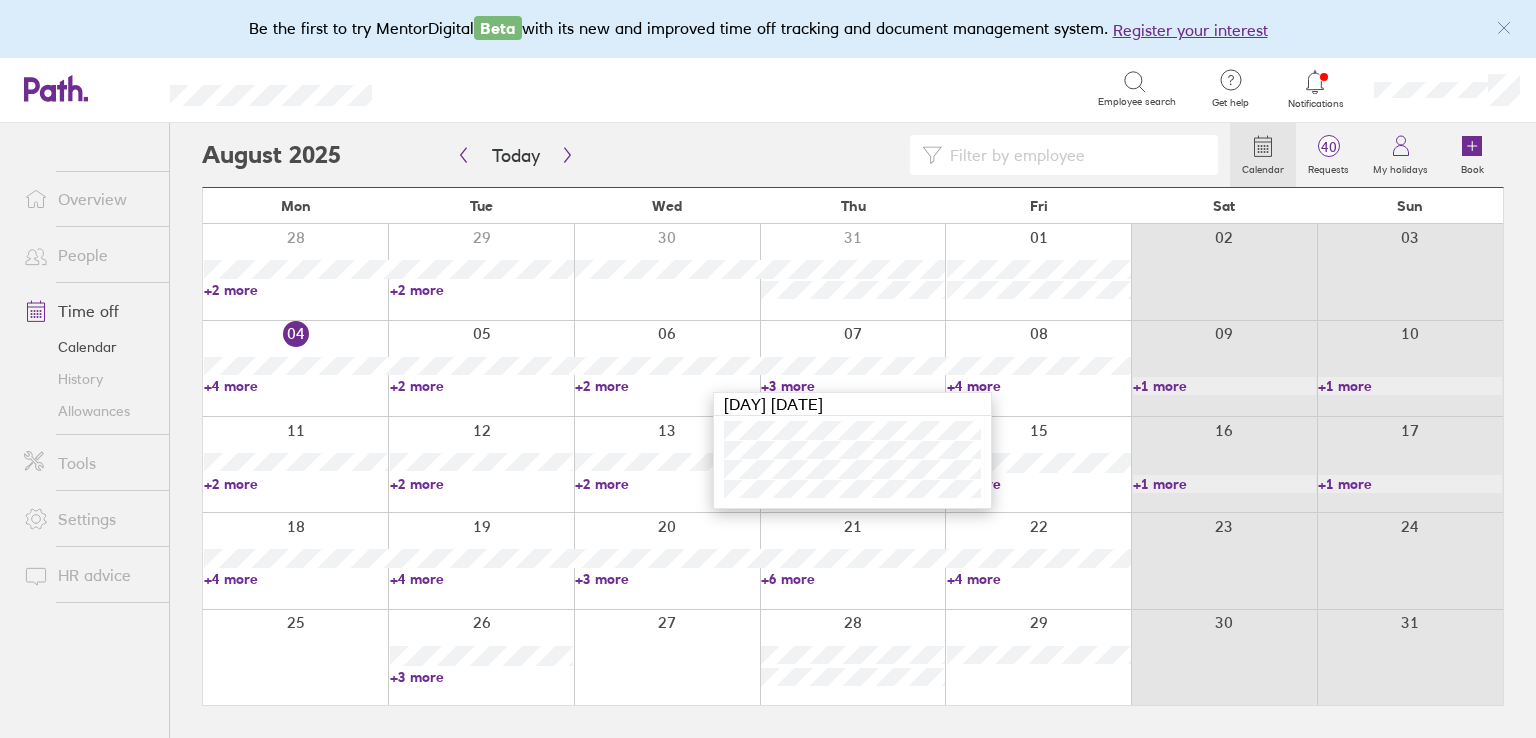click on "+4 more" at bounding box center (1039, 386) 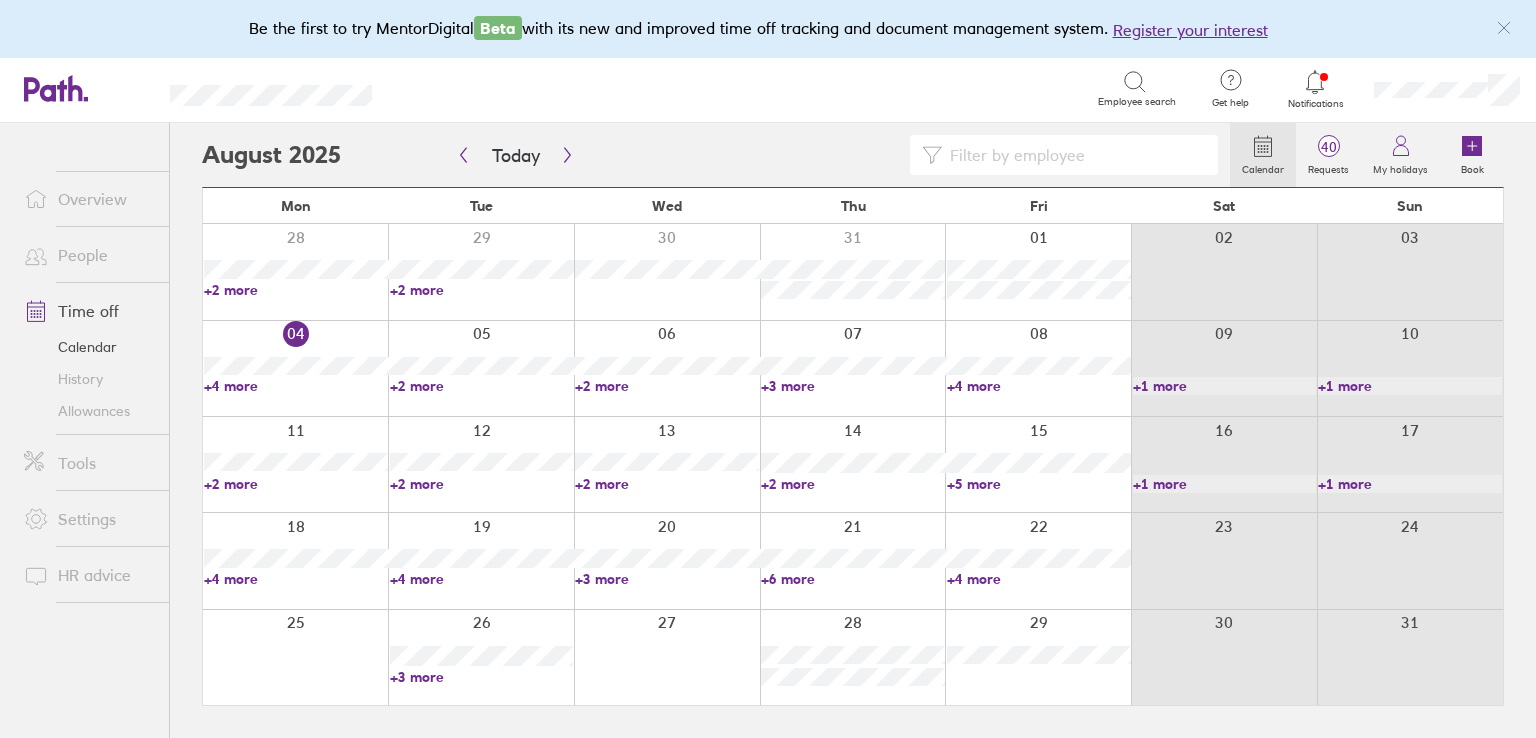 click on "+4 more" at bounding box center [1039, 386] 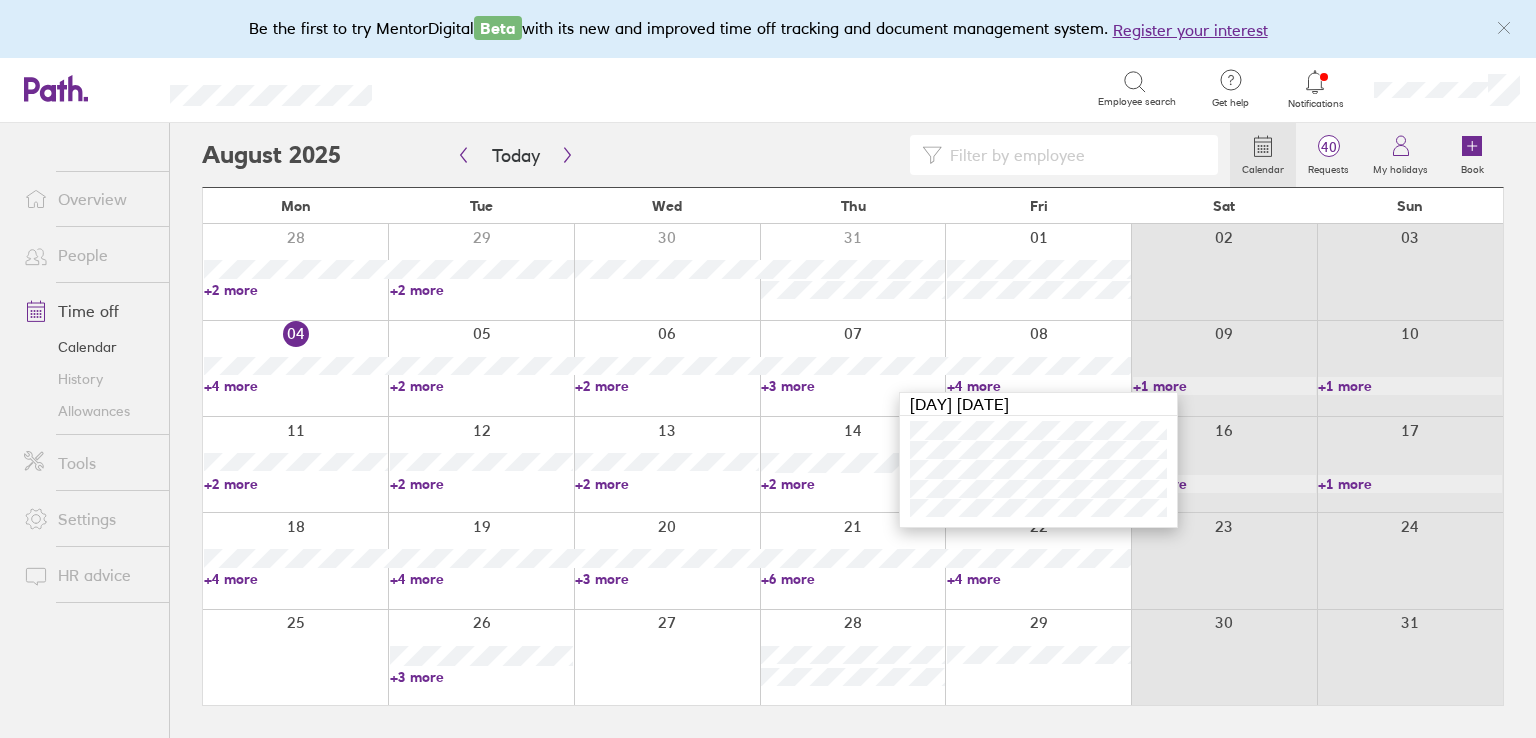 click on "Search" at bounding box center (757, 88) 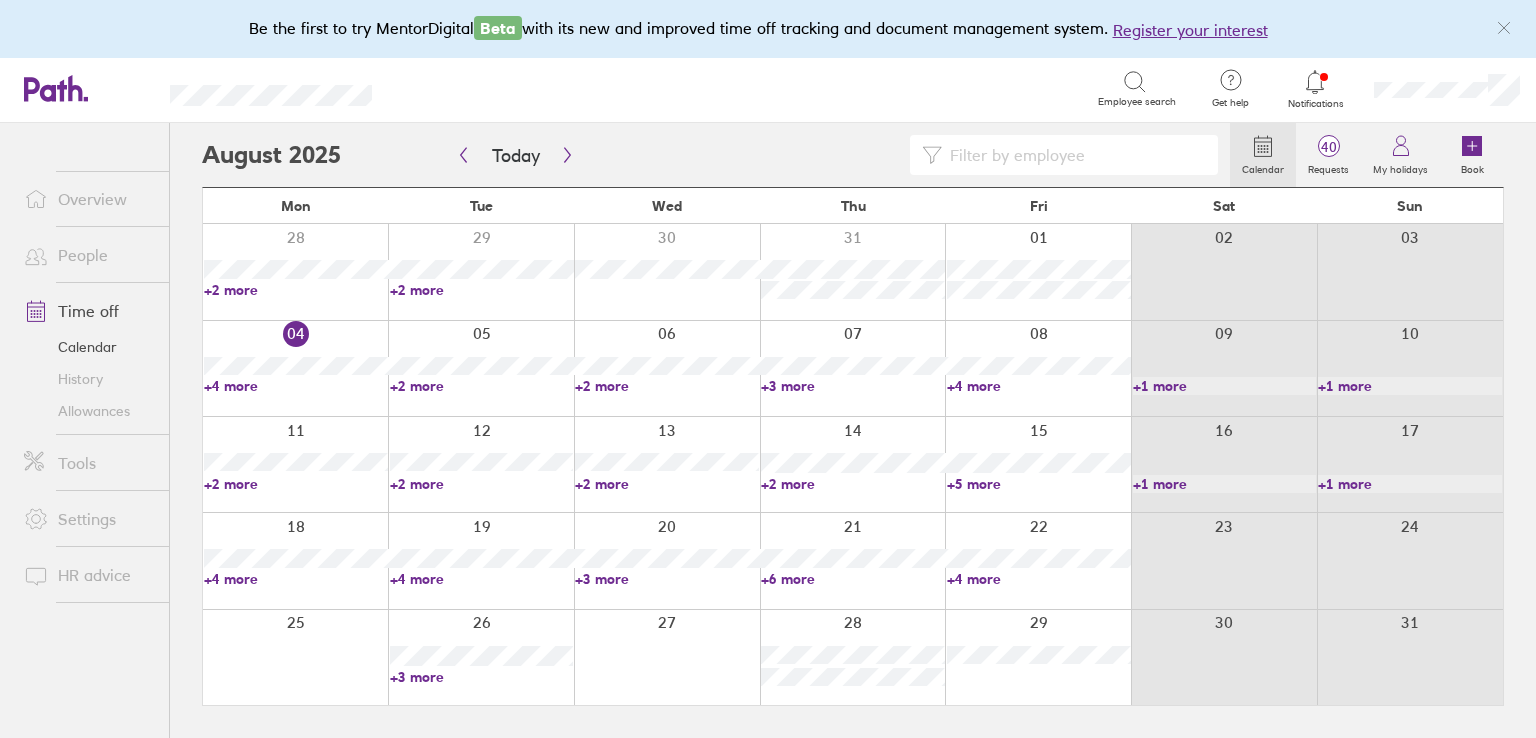 click on "+2 more" at bounding box center [296, 484] 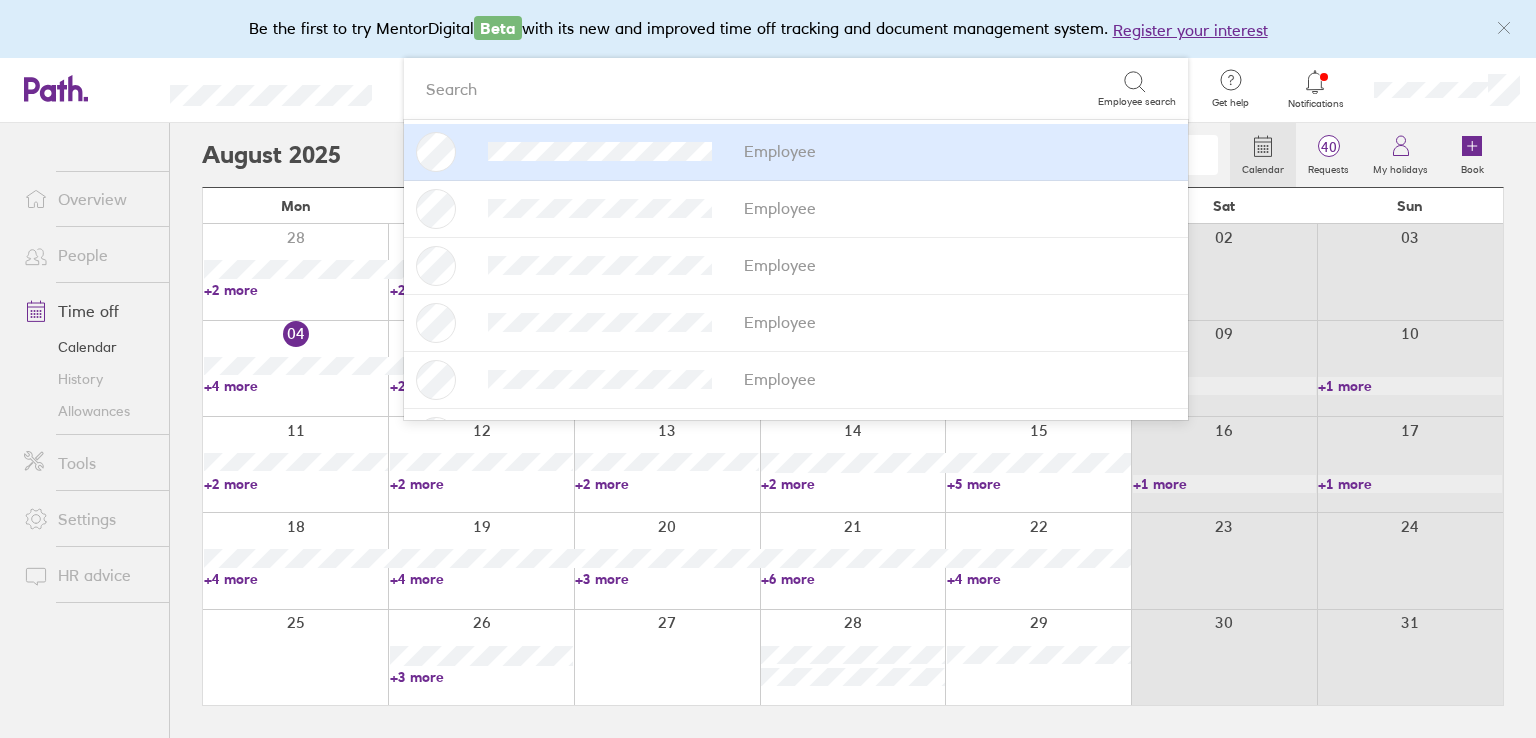 click on "+2 more" at bounding box center [482, 484] 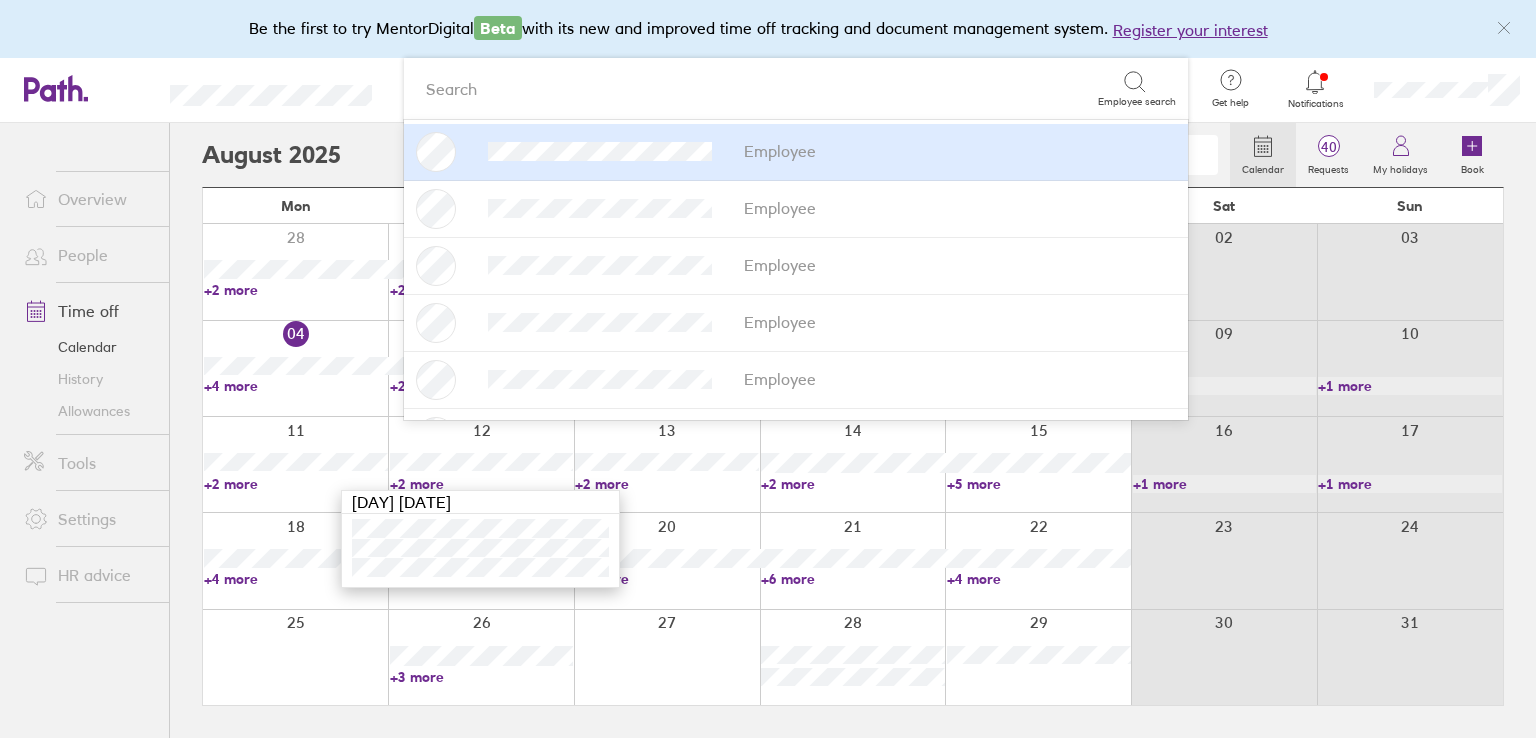 click on "Overview People Time off Calendar History Allowances Tools Settings HR advice" at bounding box center (84, 397) 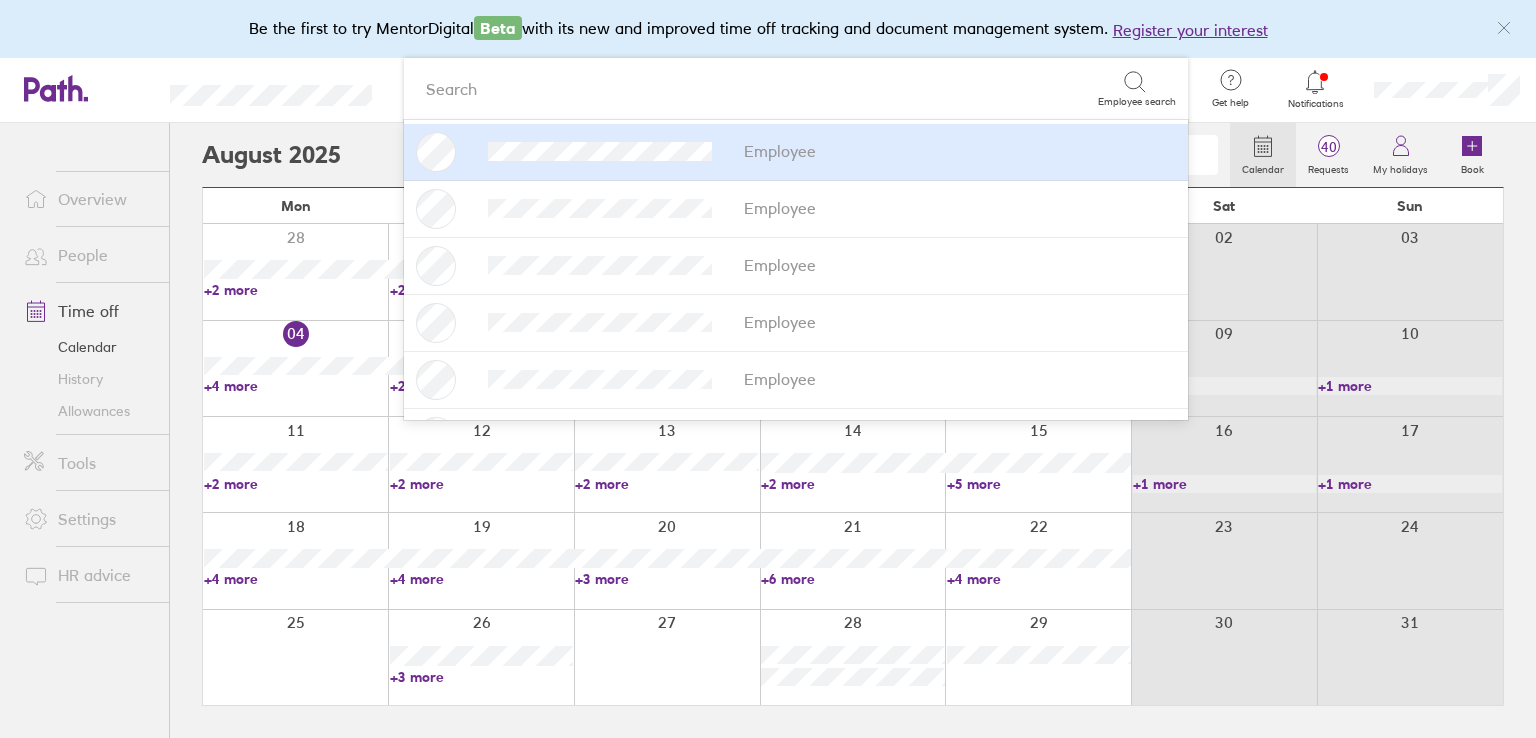 click on "+2 more" at bounding box center (667, 484) 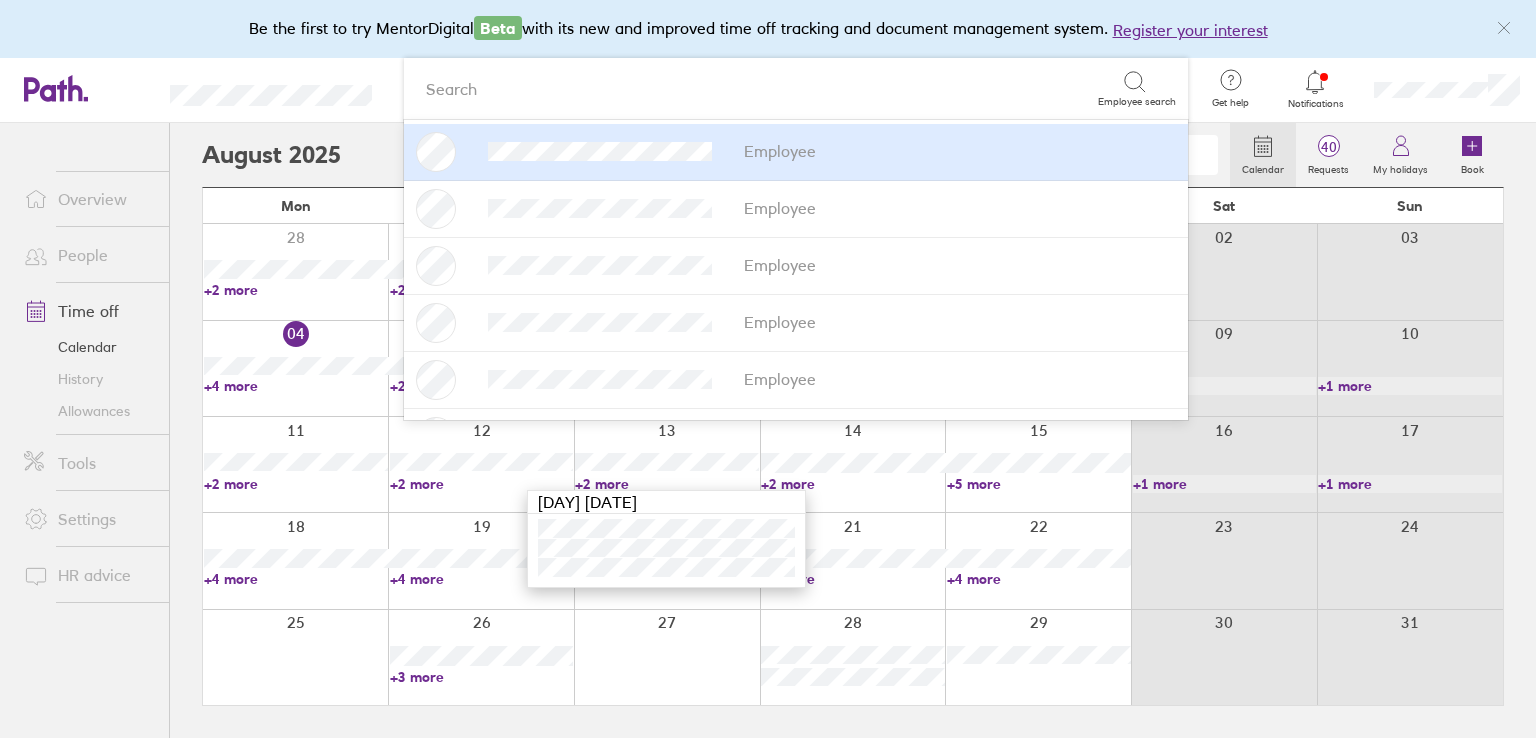 click at bounding box center [84, 705] 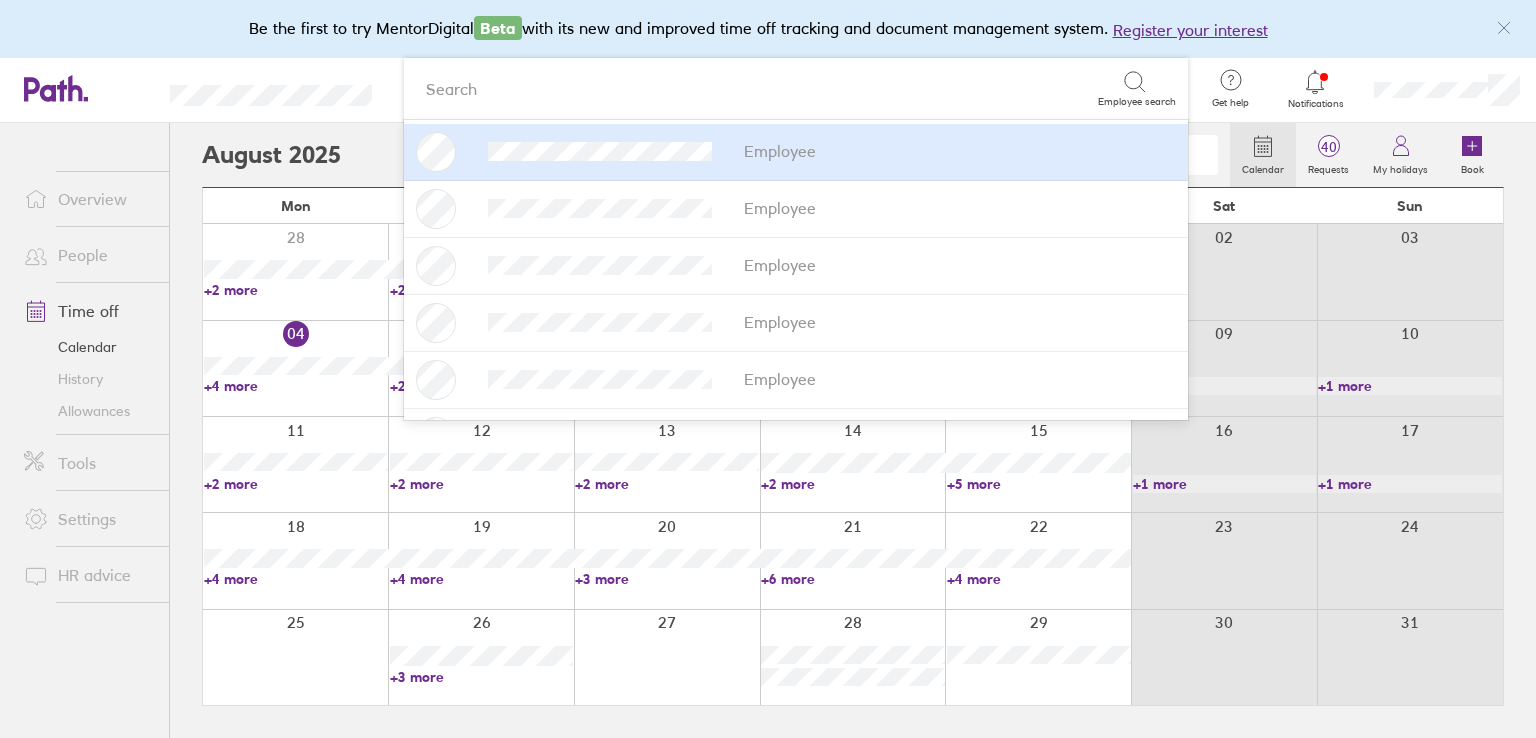 click on "+2 more" at bounding box center (853, 484) 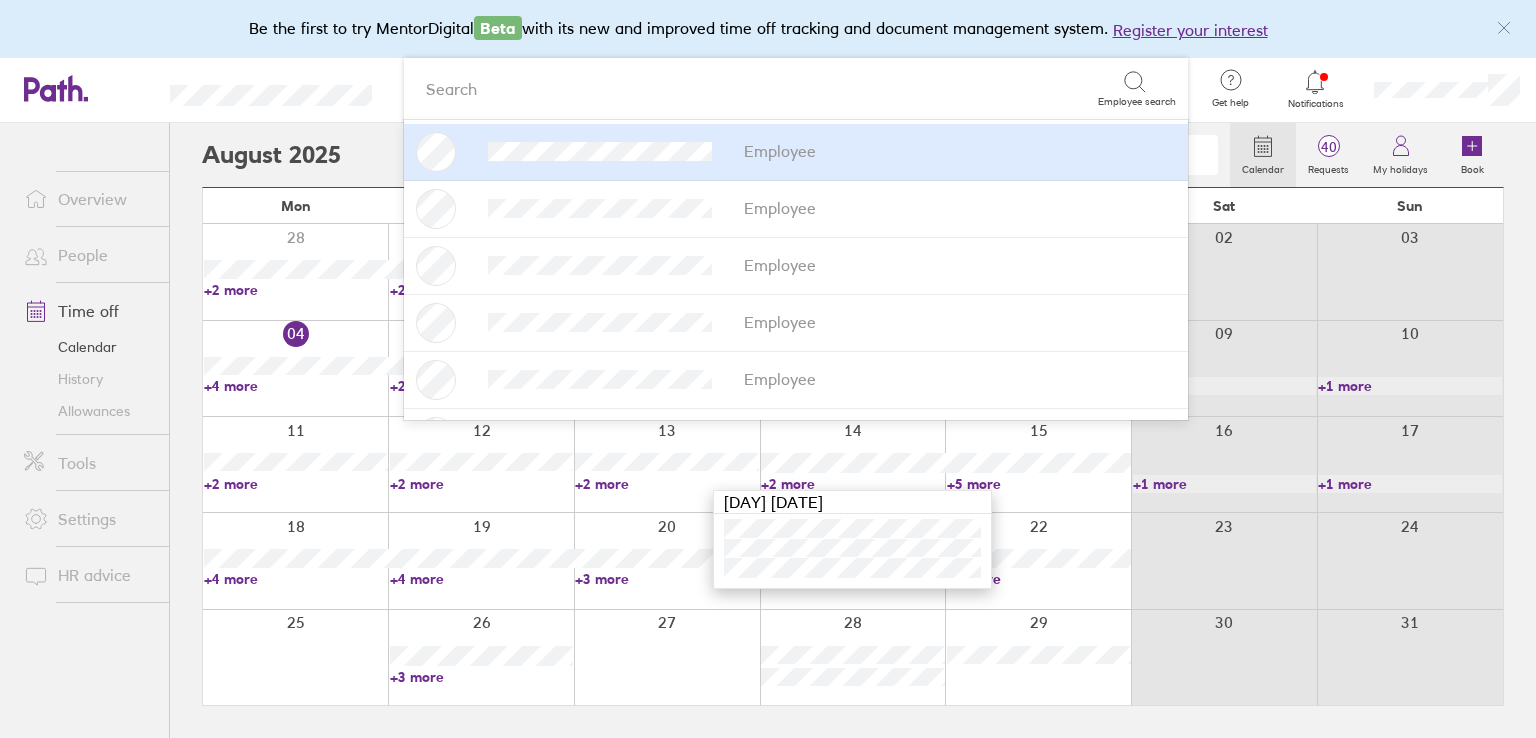 click on "Overview People Time off Calendar History Allowances Tools Settings HR advice" at bounding box center [84, 397] 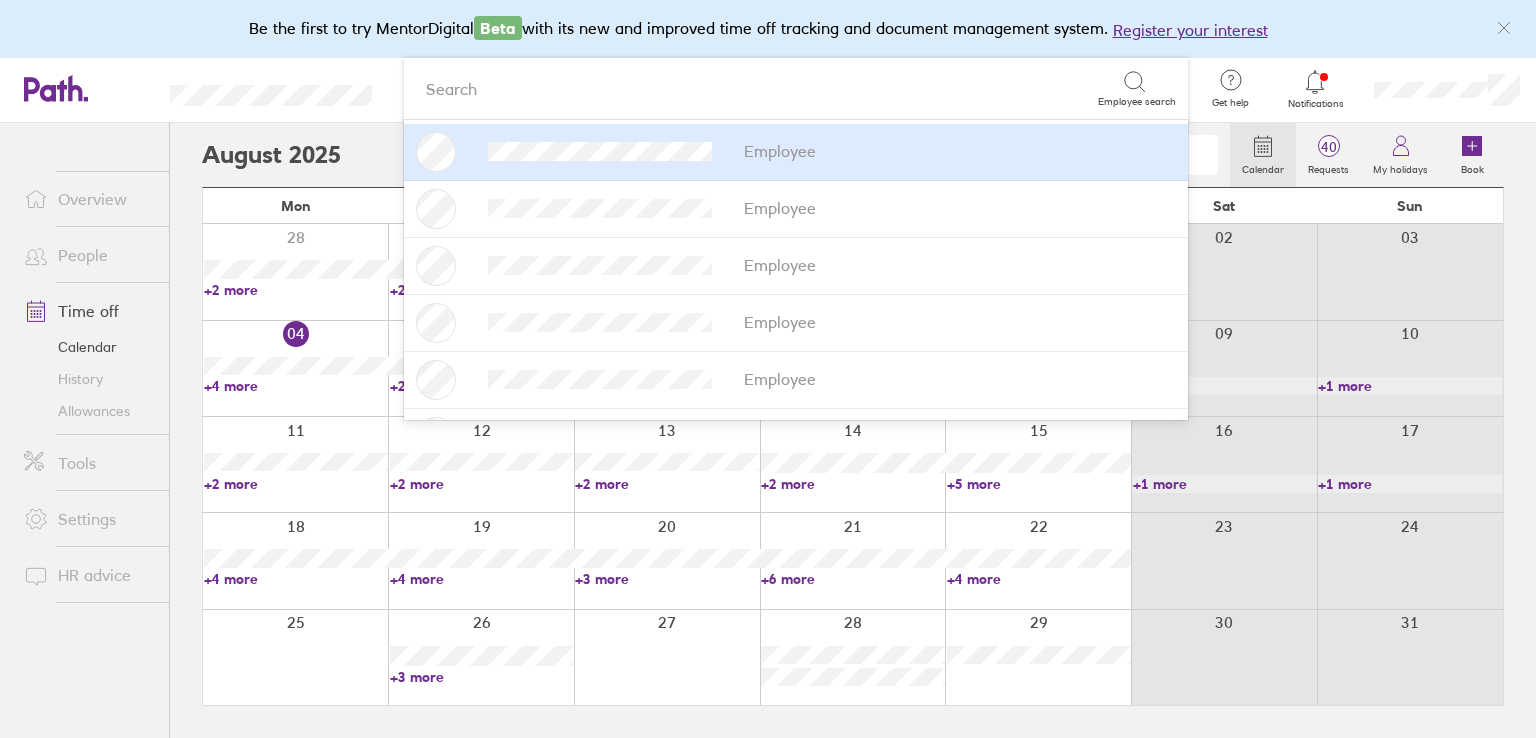 click on "+5 more" at bounding box center (1039, 484) 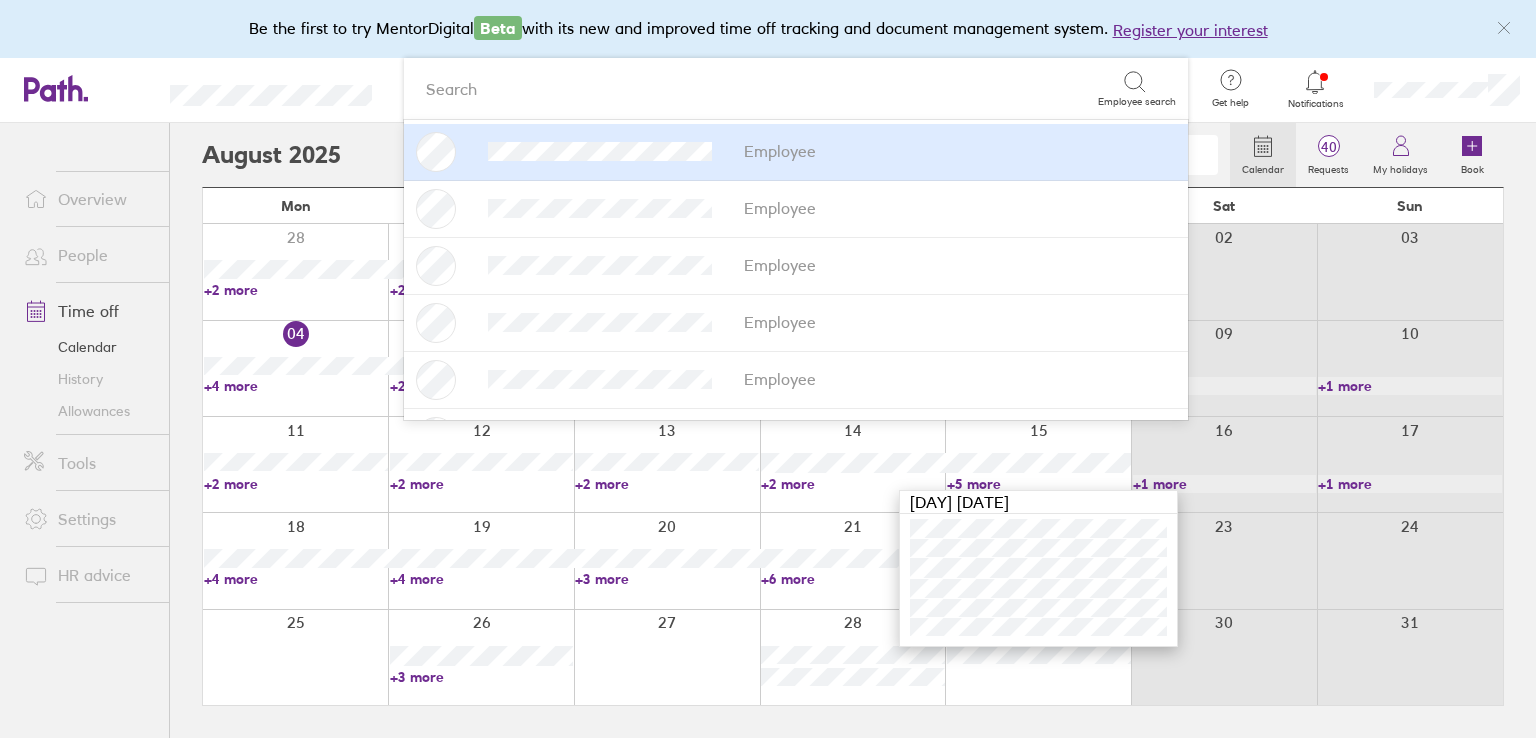 click on "Overview People Time off Calendar History Allowances Tools Settings HR advice" at bounding box center (84, 397) 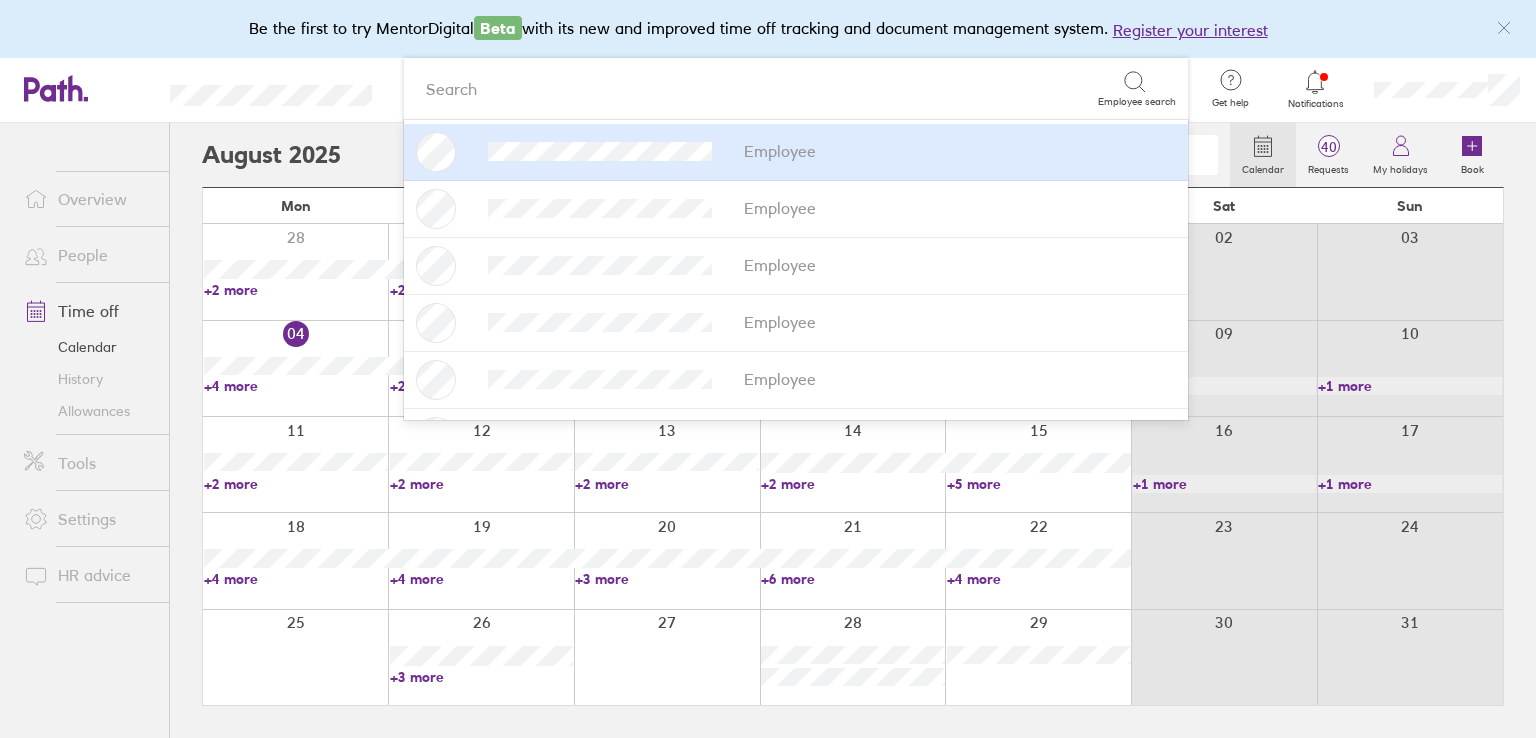 click on "+4 more" at bounding box center (296, 579) 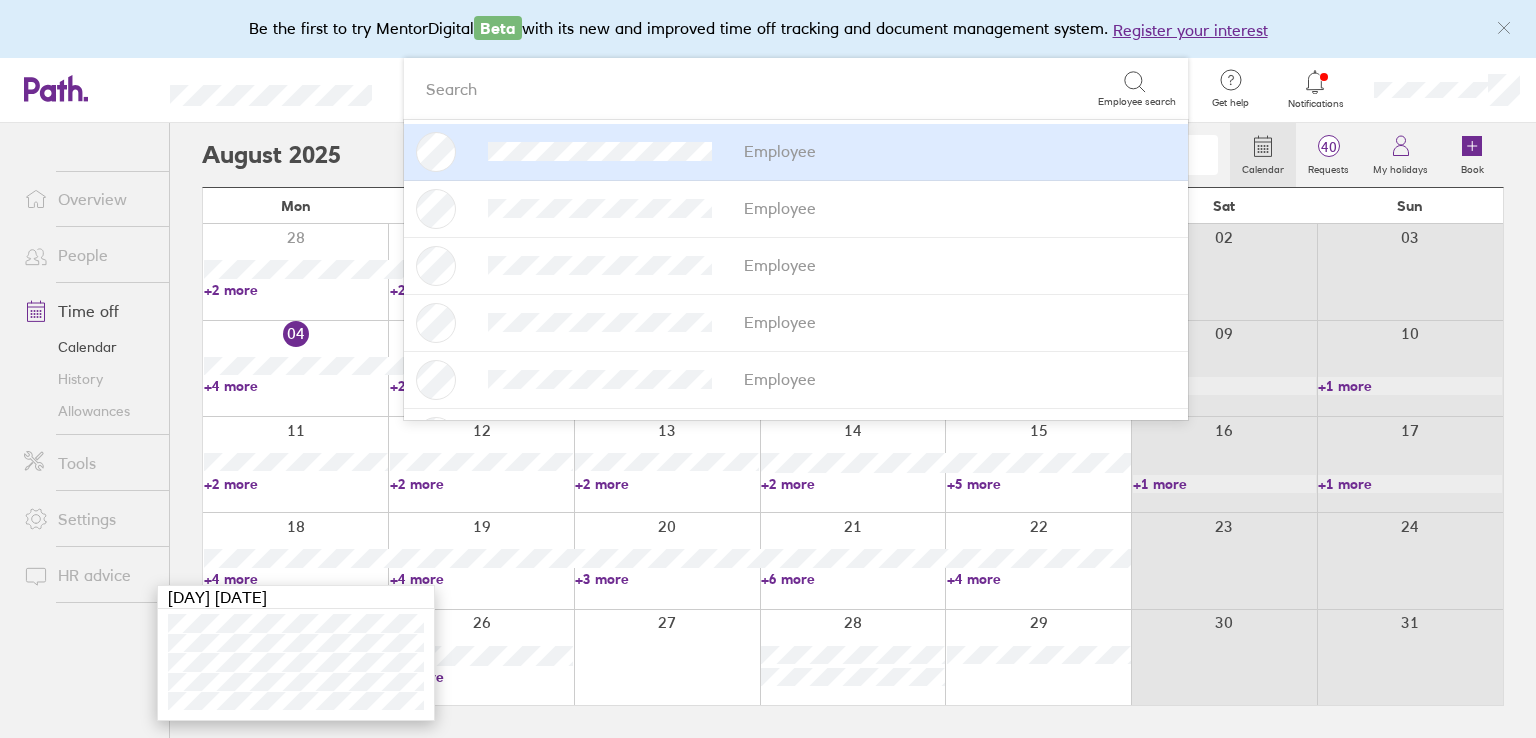 click at bounding box center (84, 705) 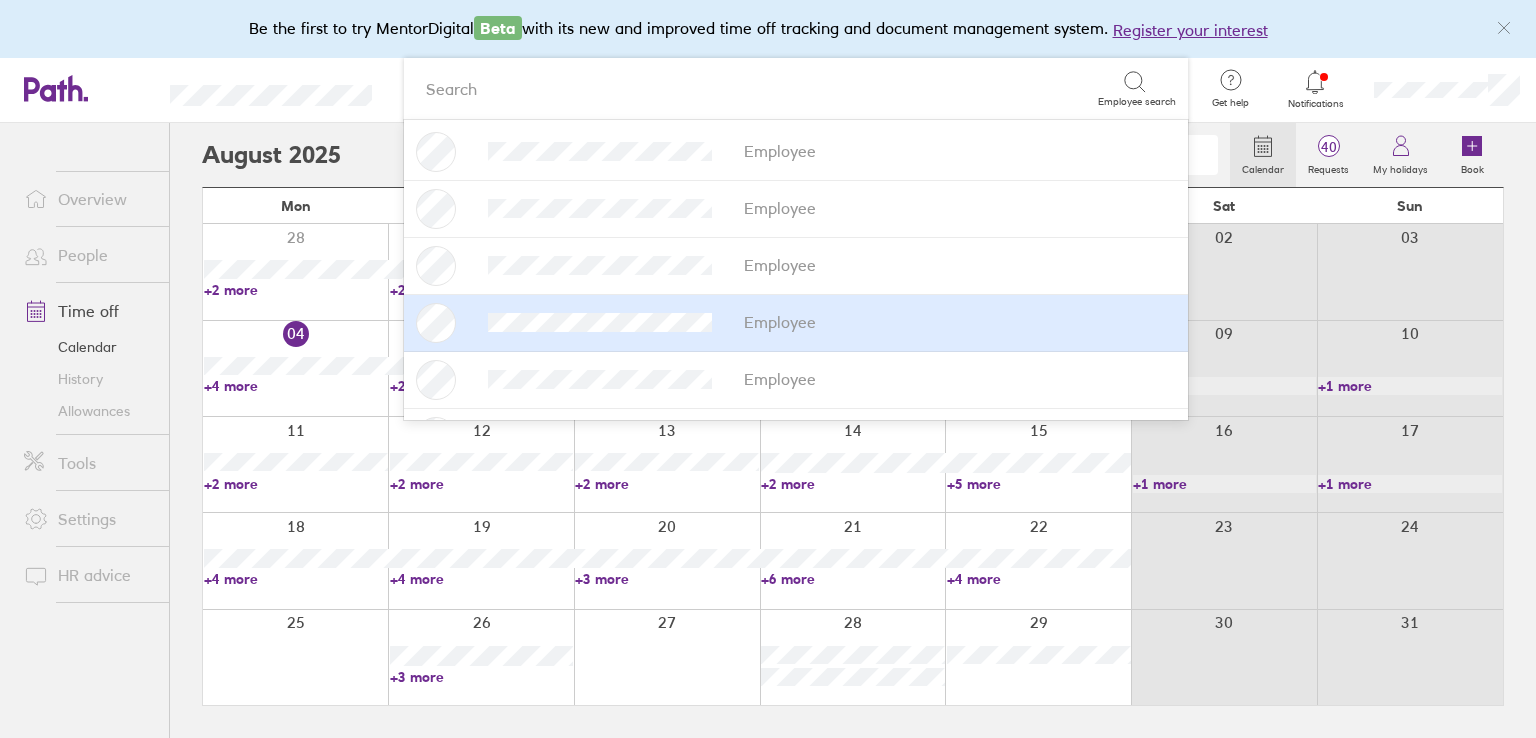 click on "+4 more" at bounding box center [1039, 579] 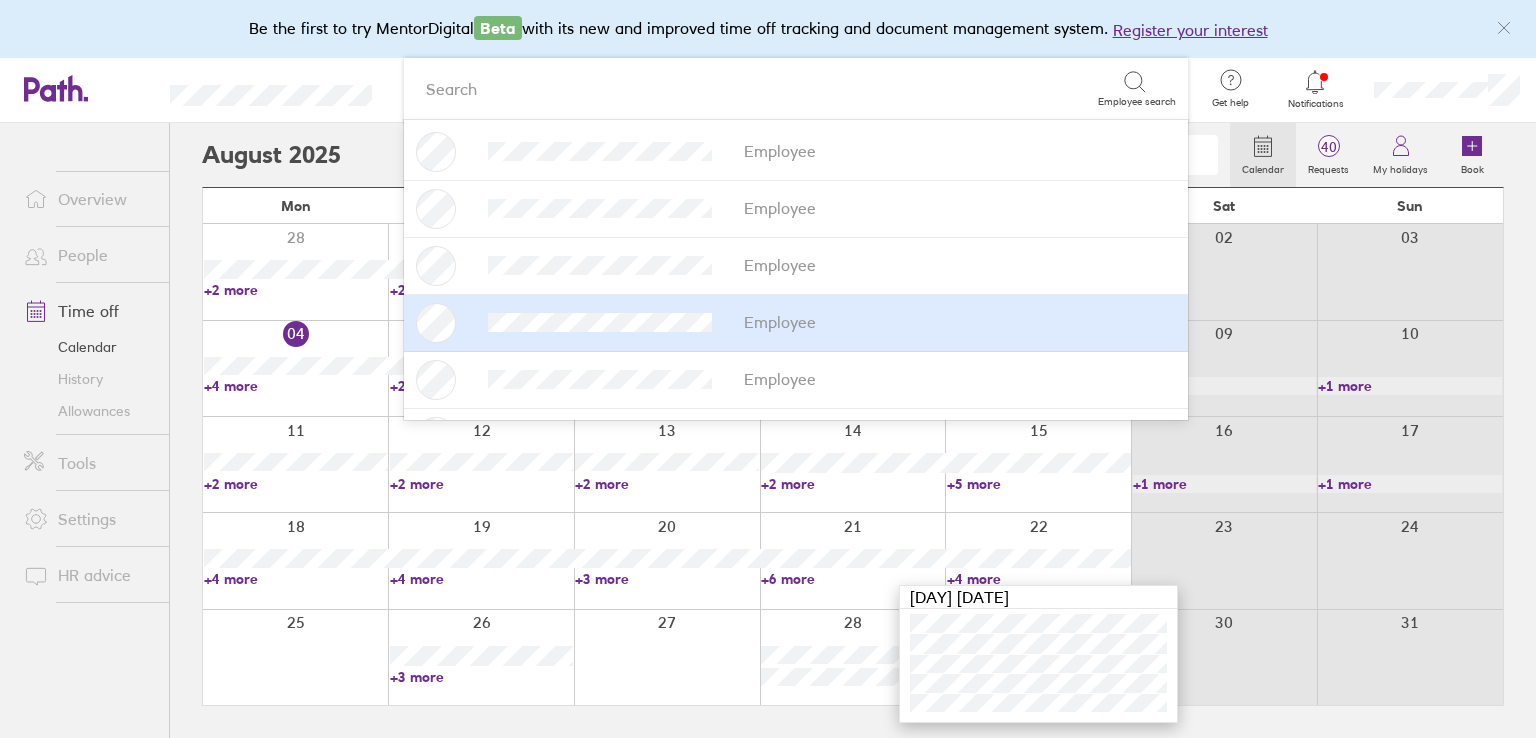 click on "Overview People Time off Calendar History Allowances Tools Settings HR advice" at bounding box center [84, 397] 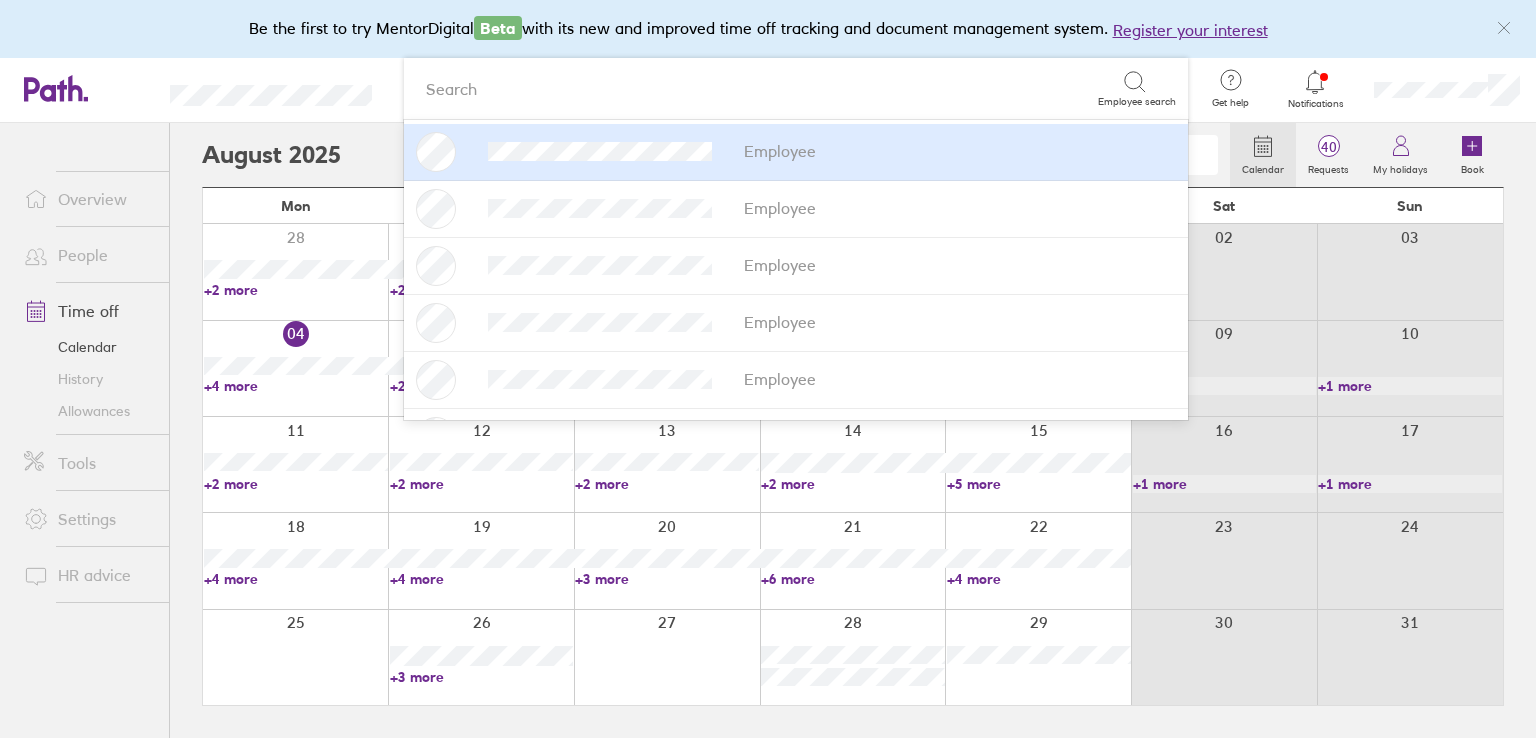 click on "Notifications" at bounding box center [1315, 104] 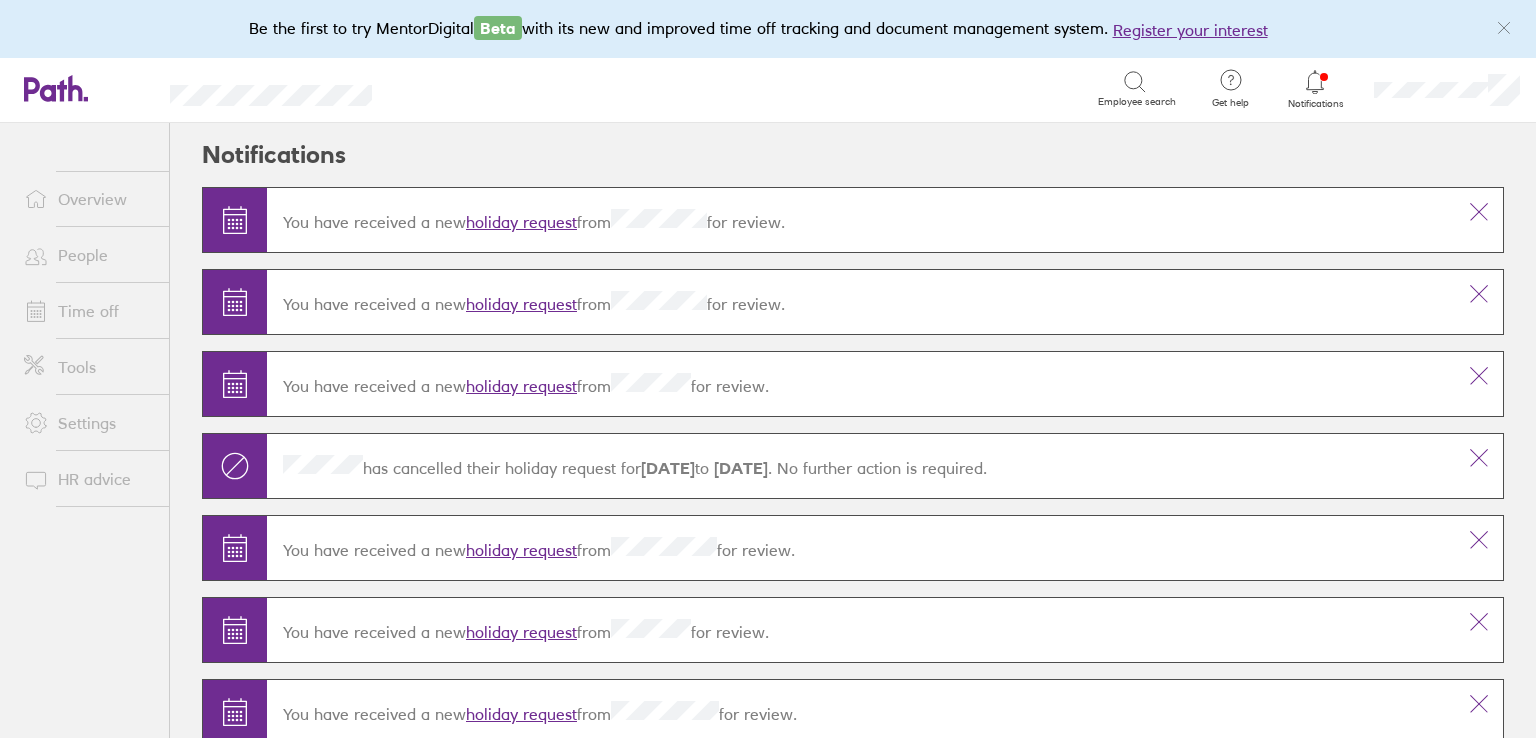 click on "Time off" at bounding box center [88, 311] 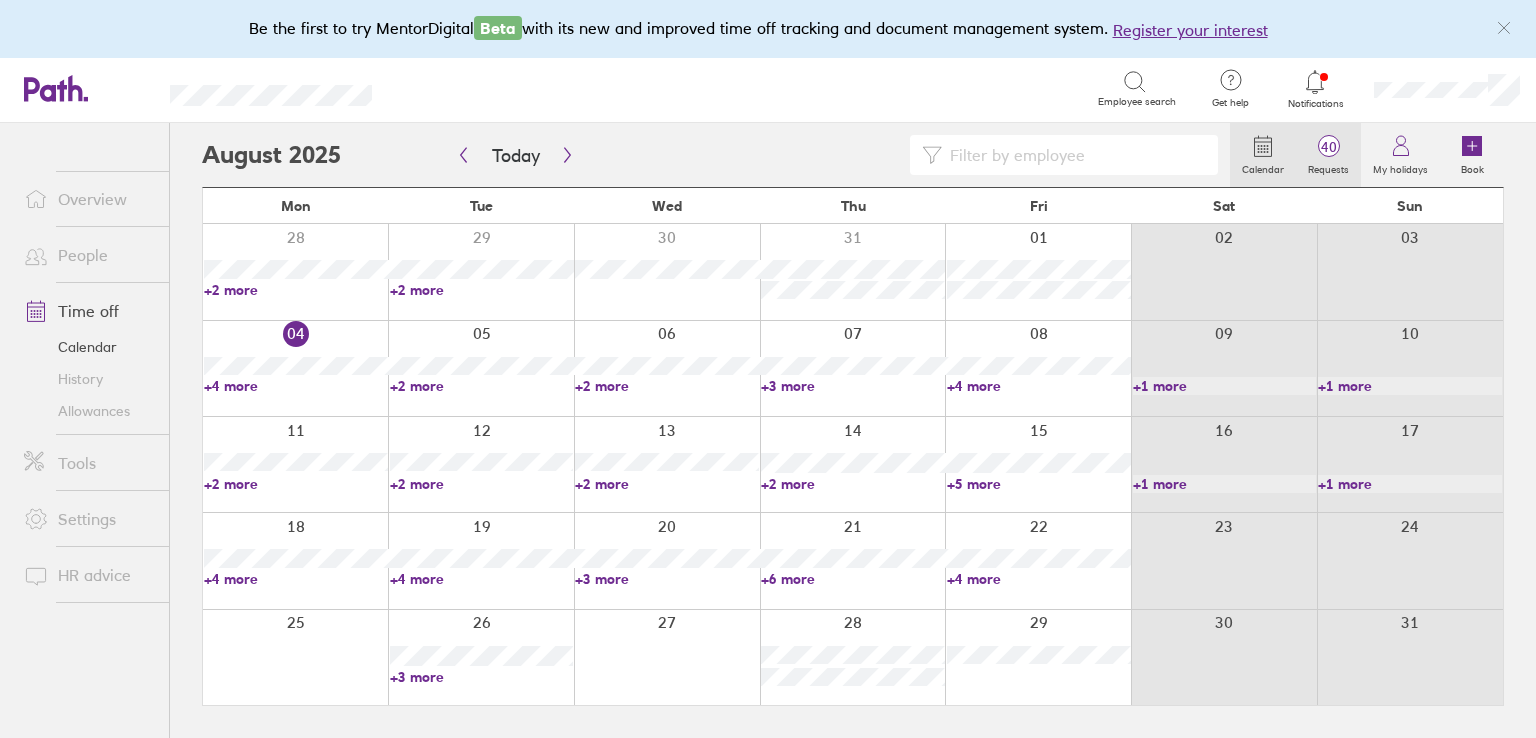 click on "Requests" at bounding box center [1328, 167] 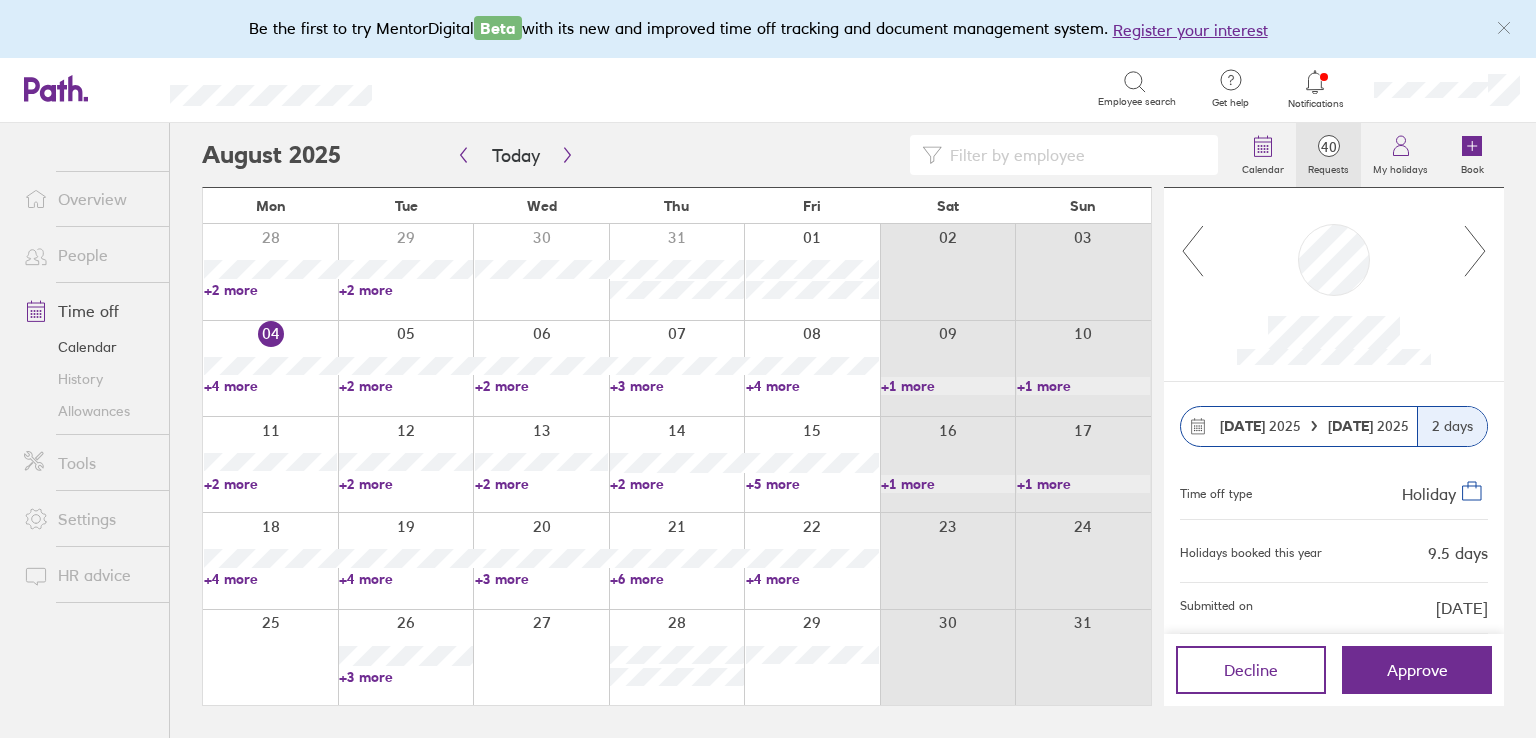 click 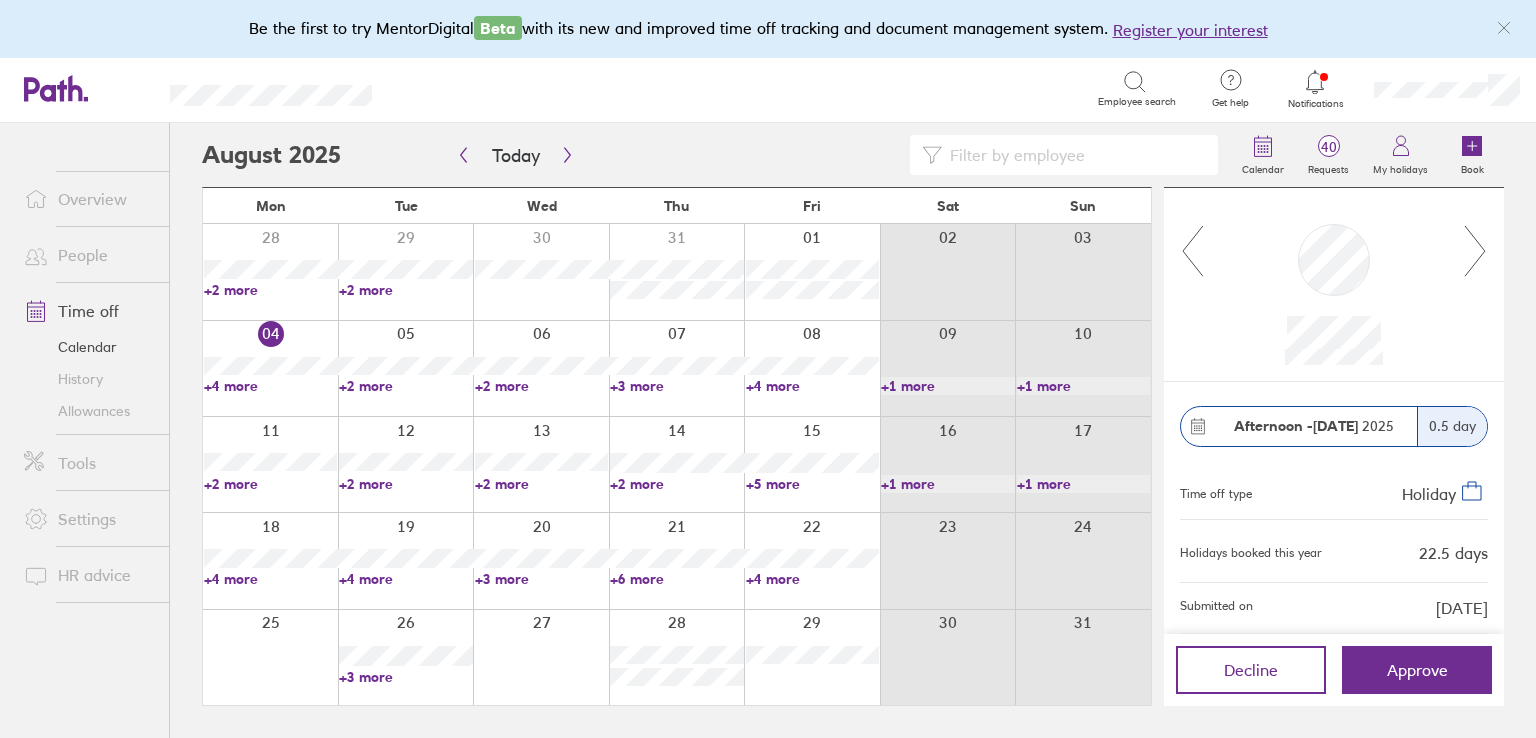 click 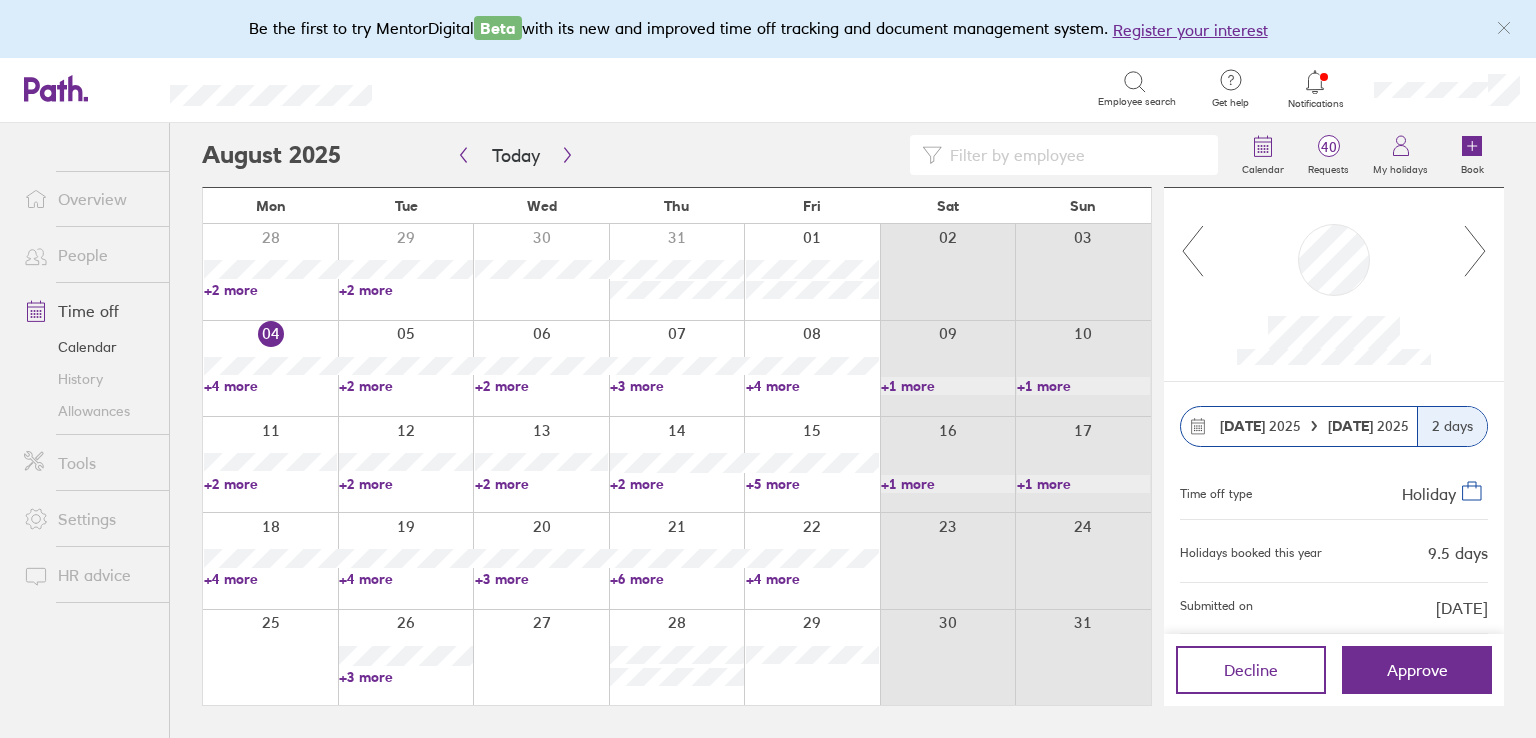 click 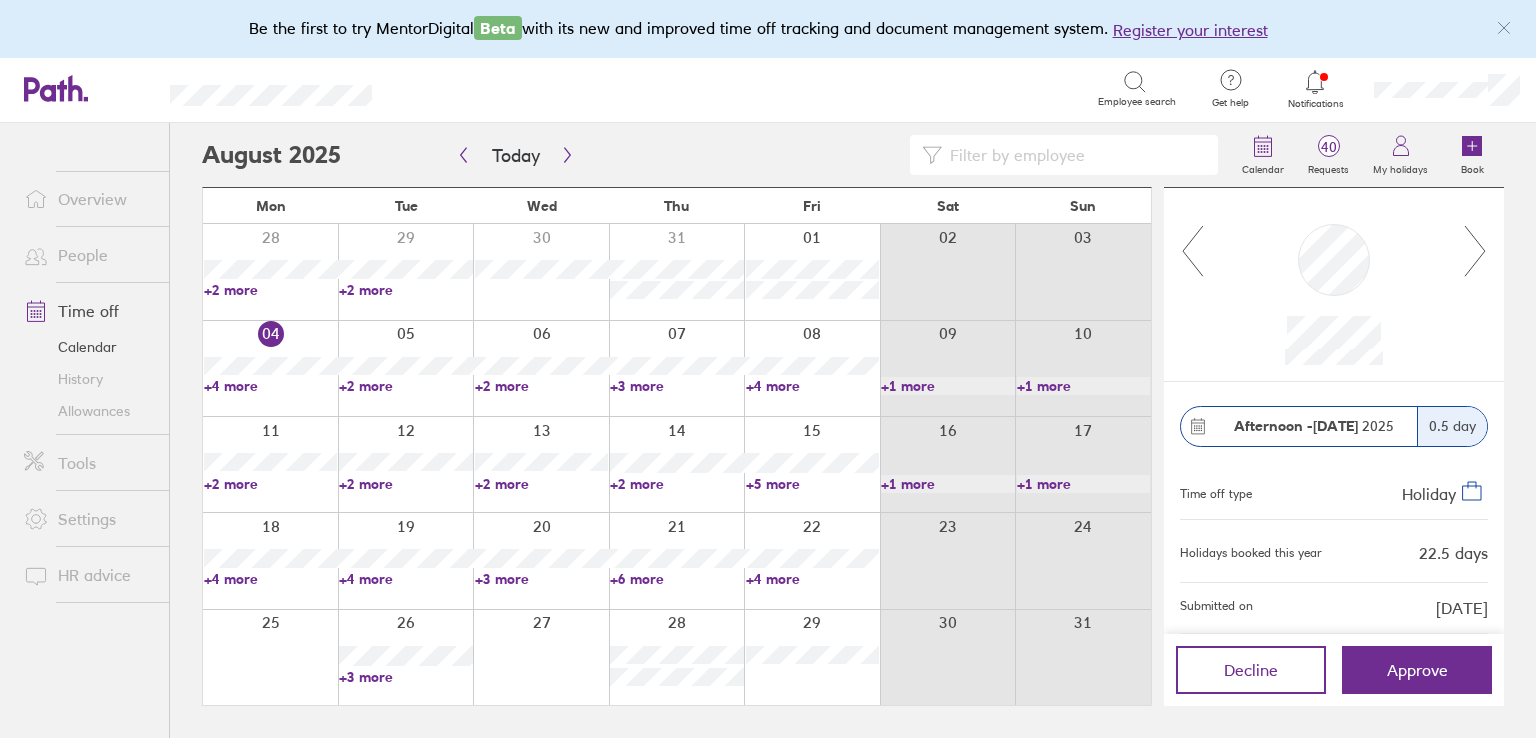 click on "+3 more" at bounding box center [541, 579] 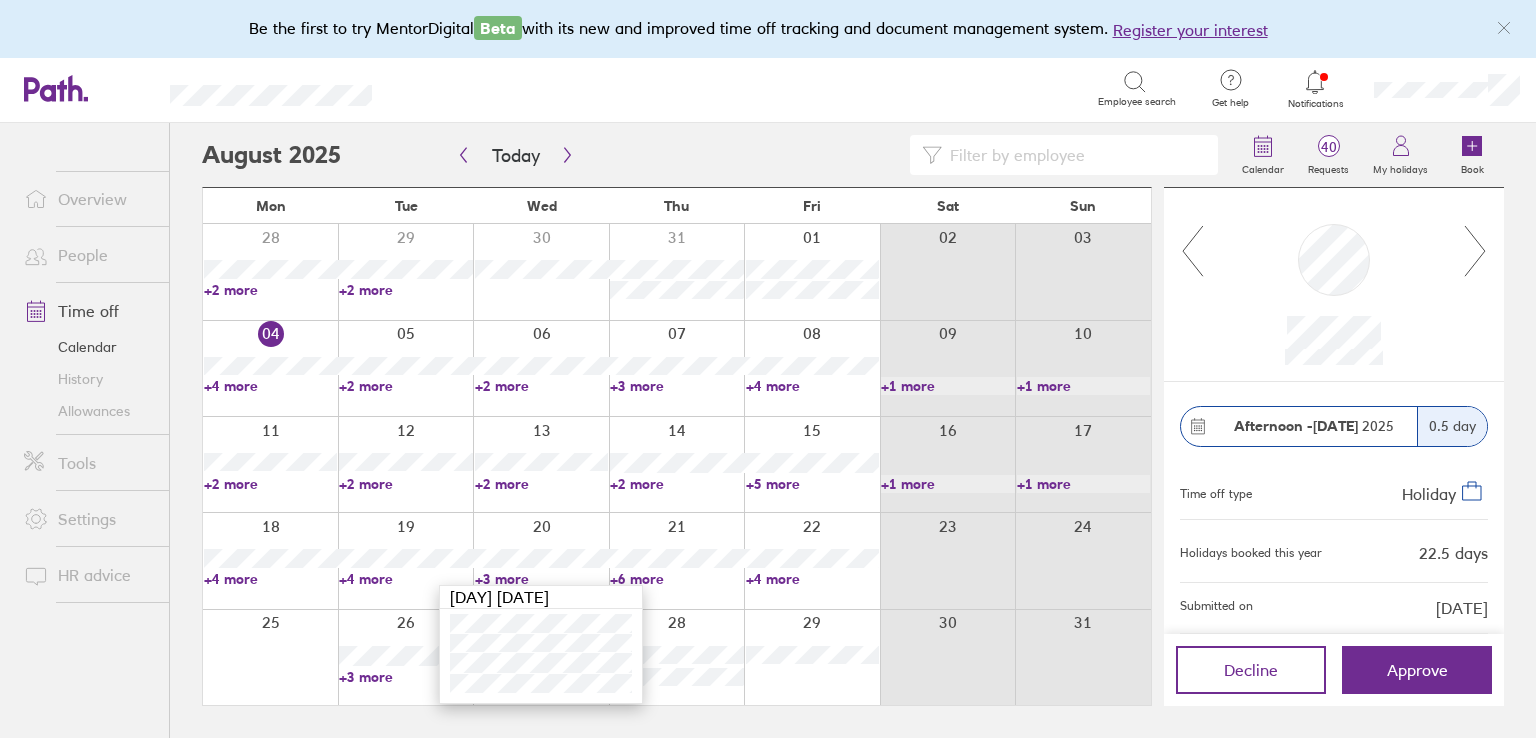 click on "+3 more" at bounding box center [541, 579] 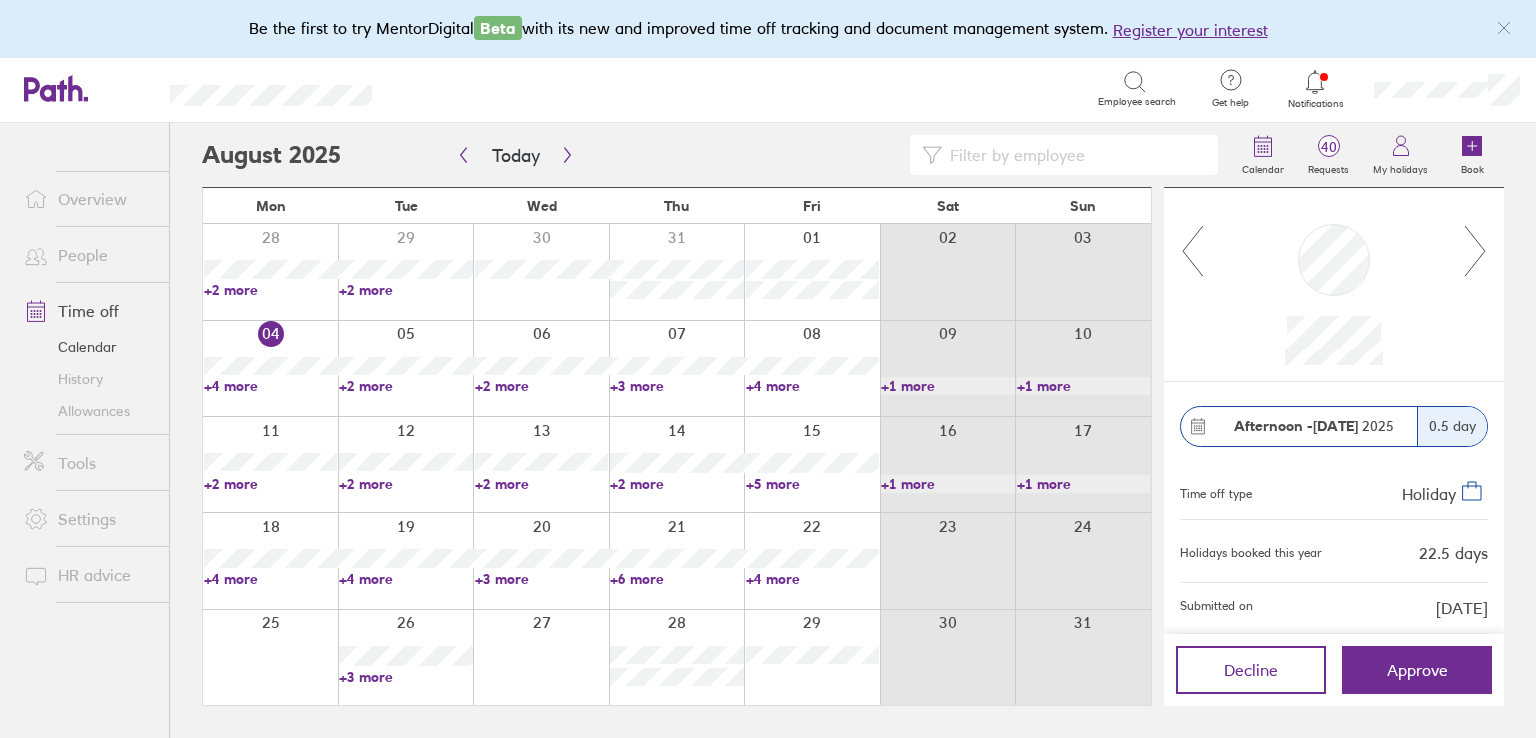 click 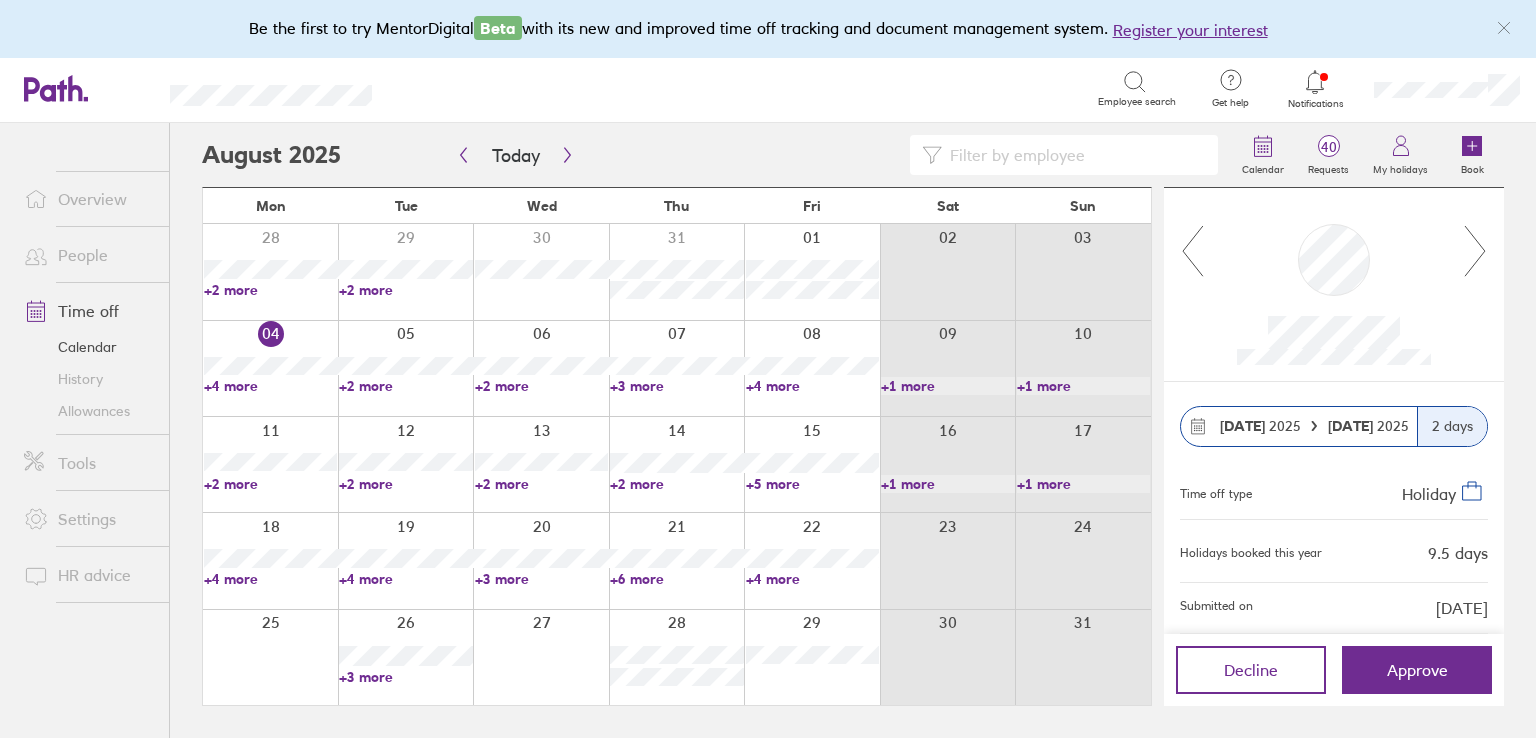 click 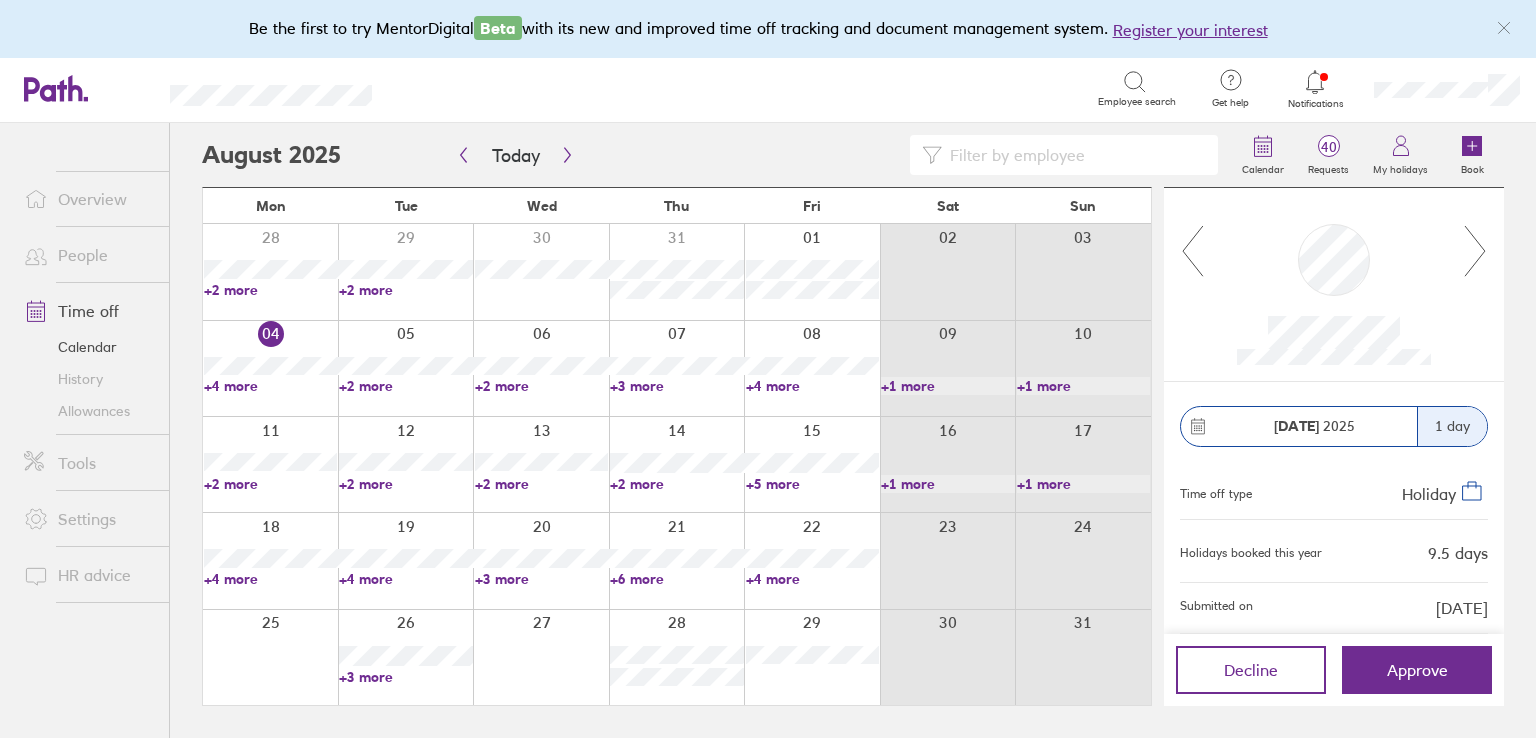 click 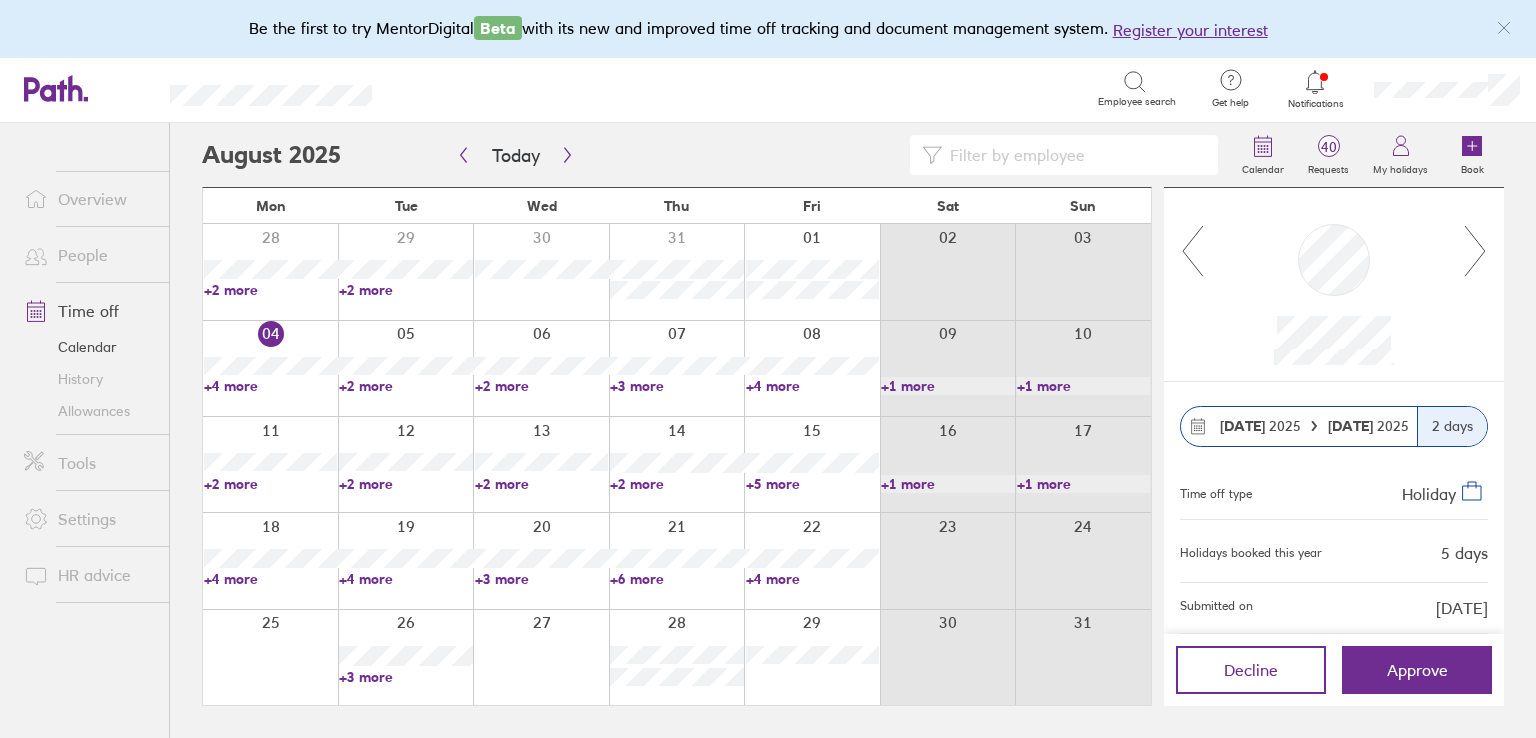 click 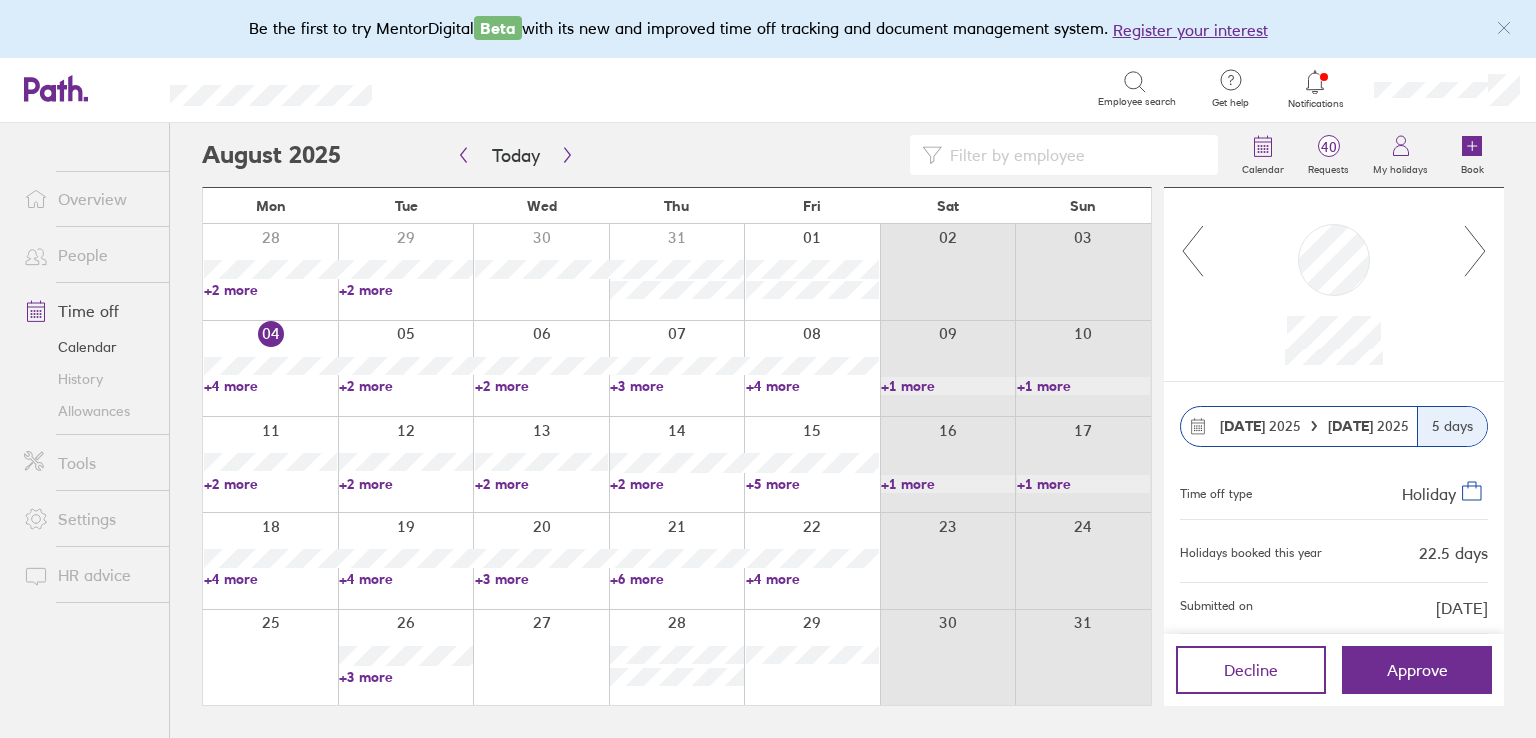 click 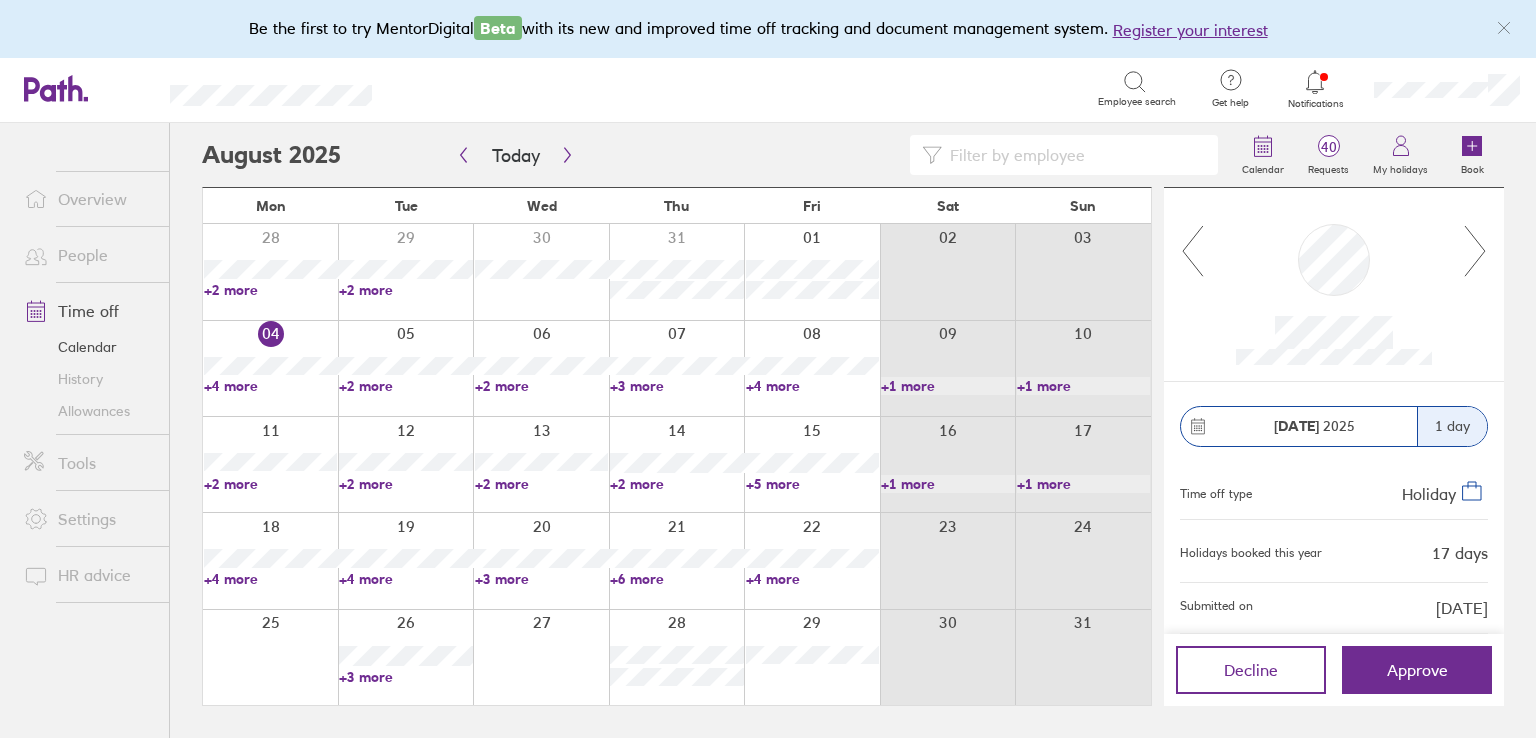 click 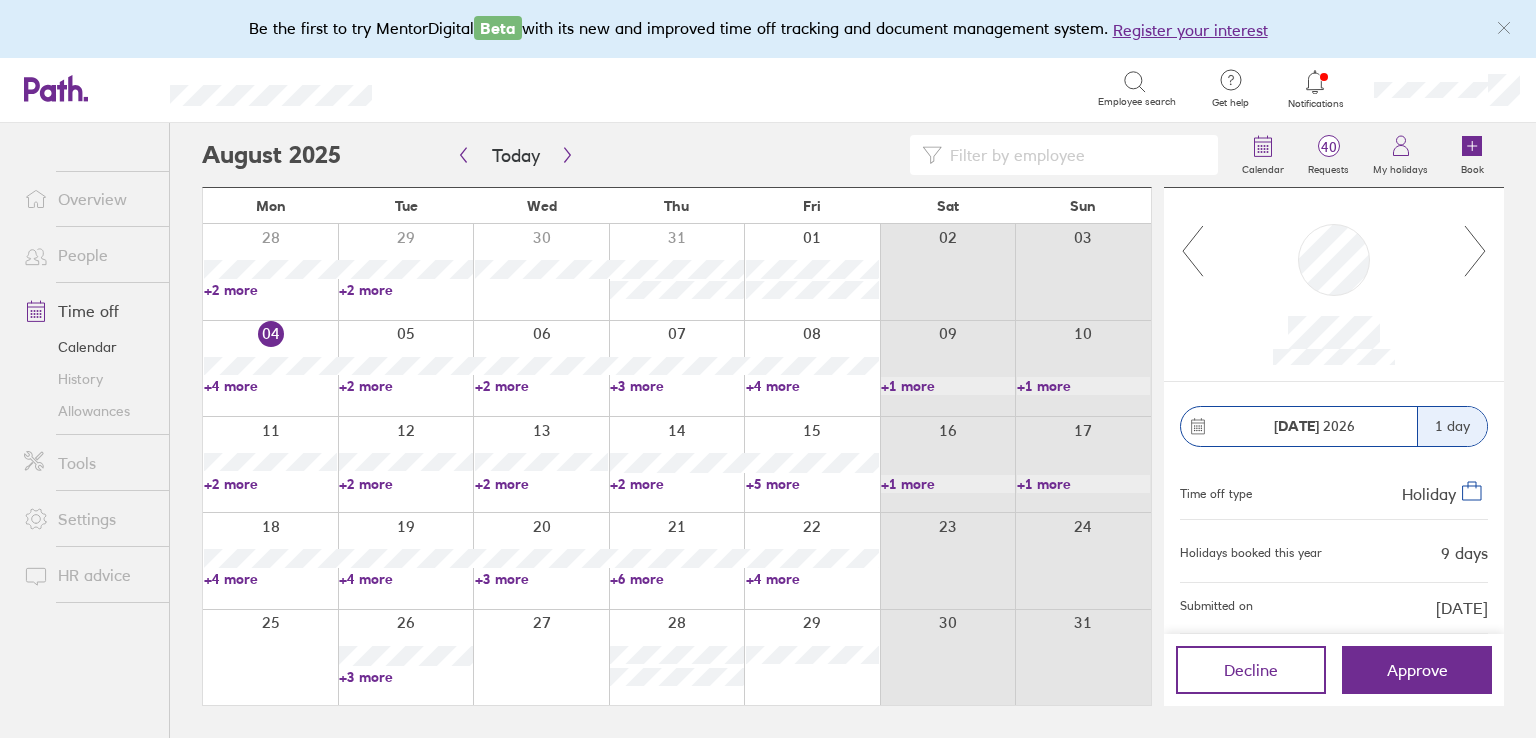 click 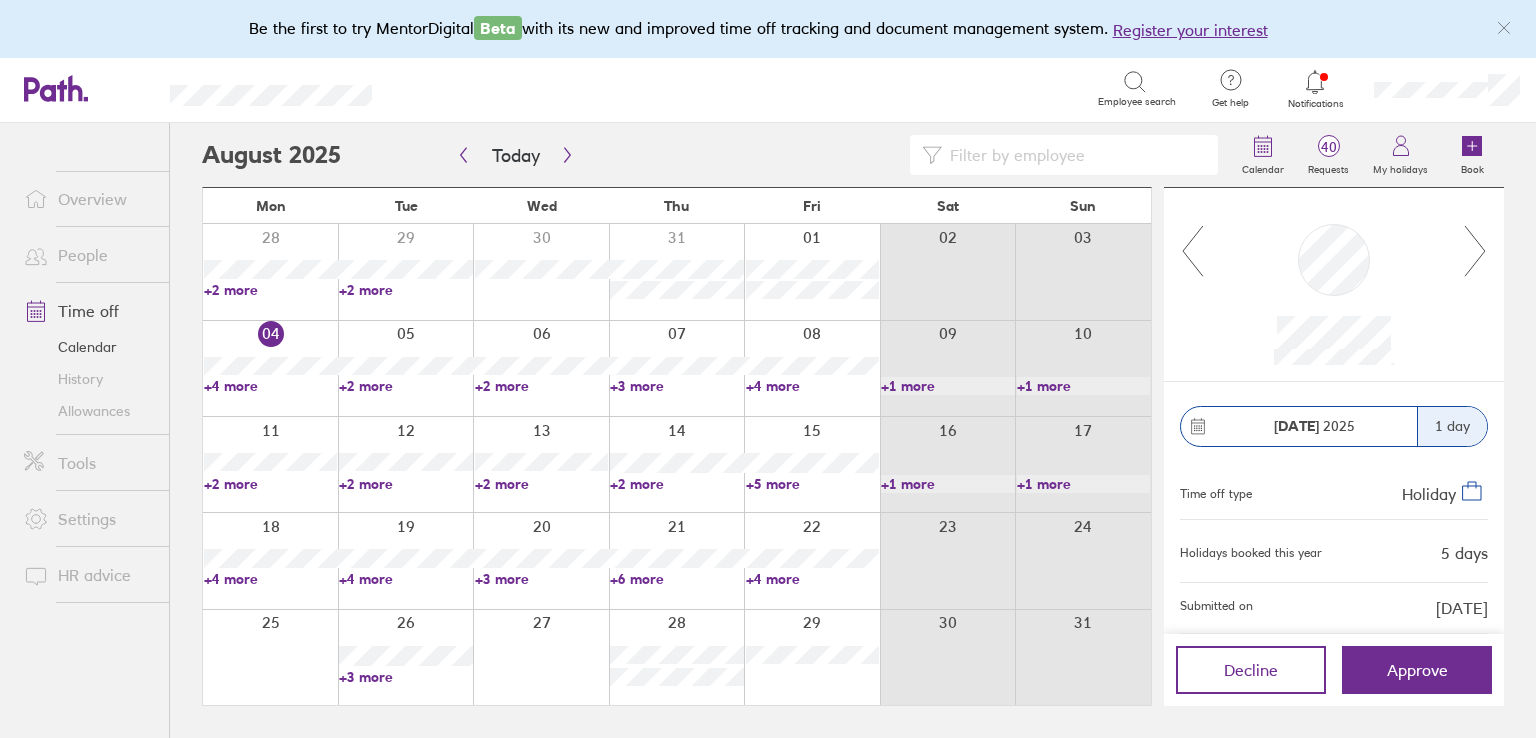click 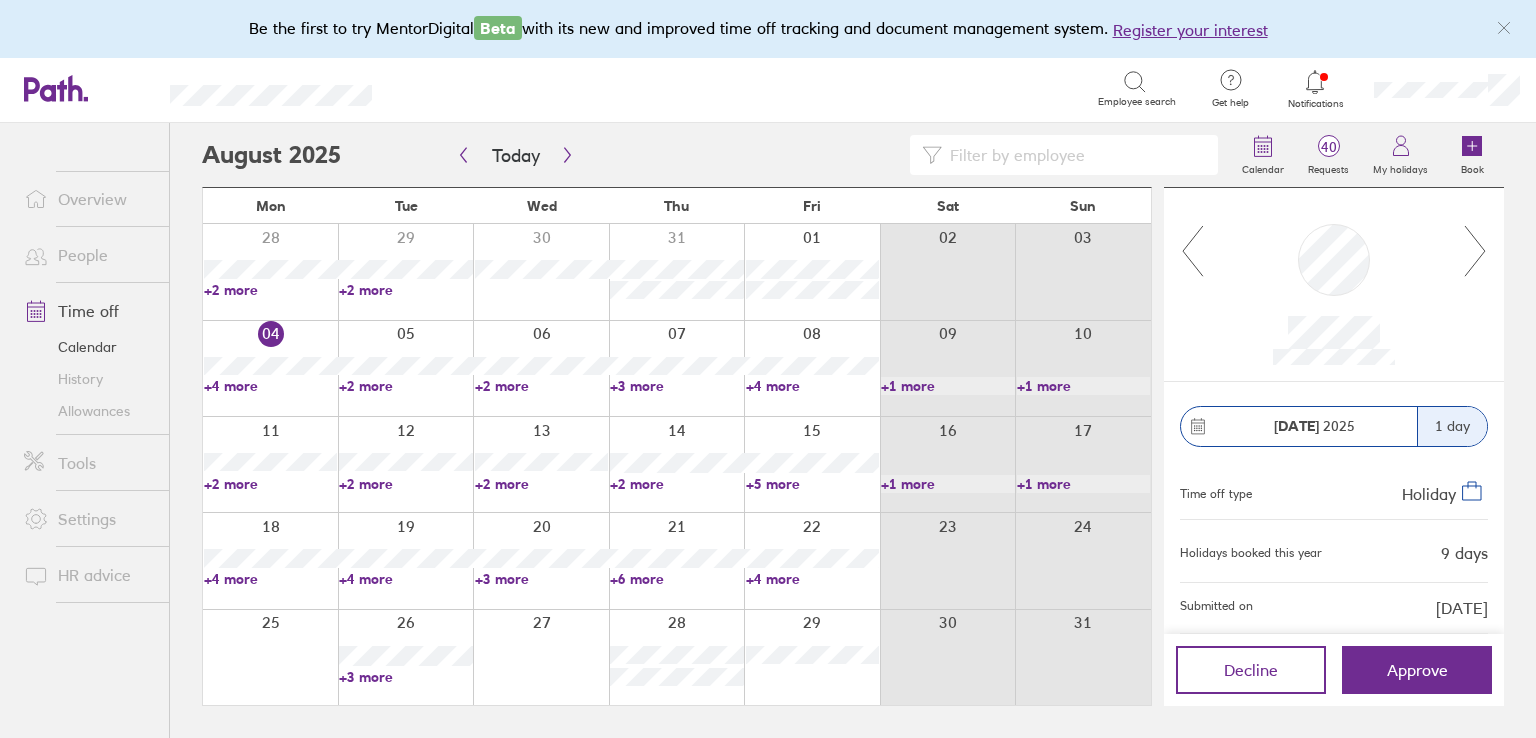 click 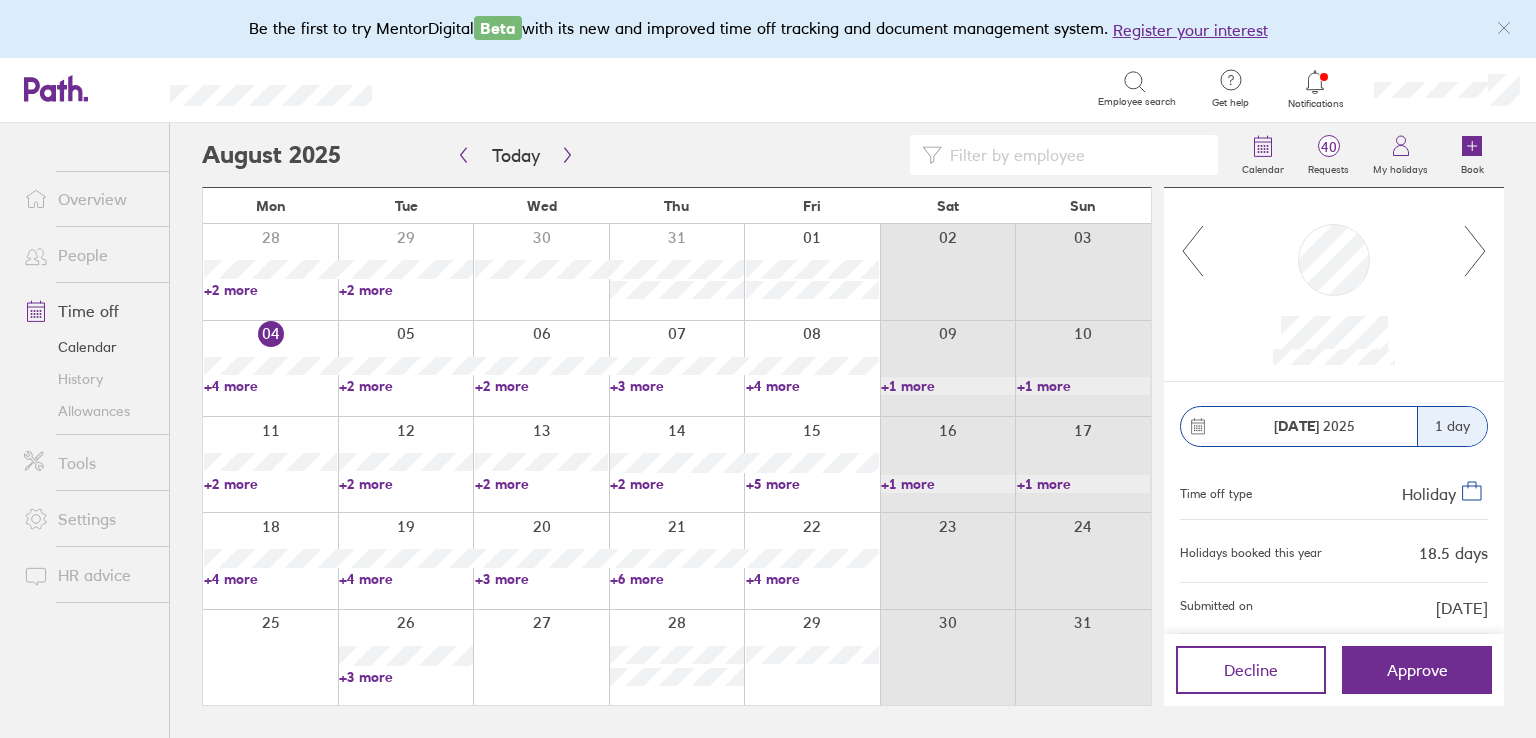 click 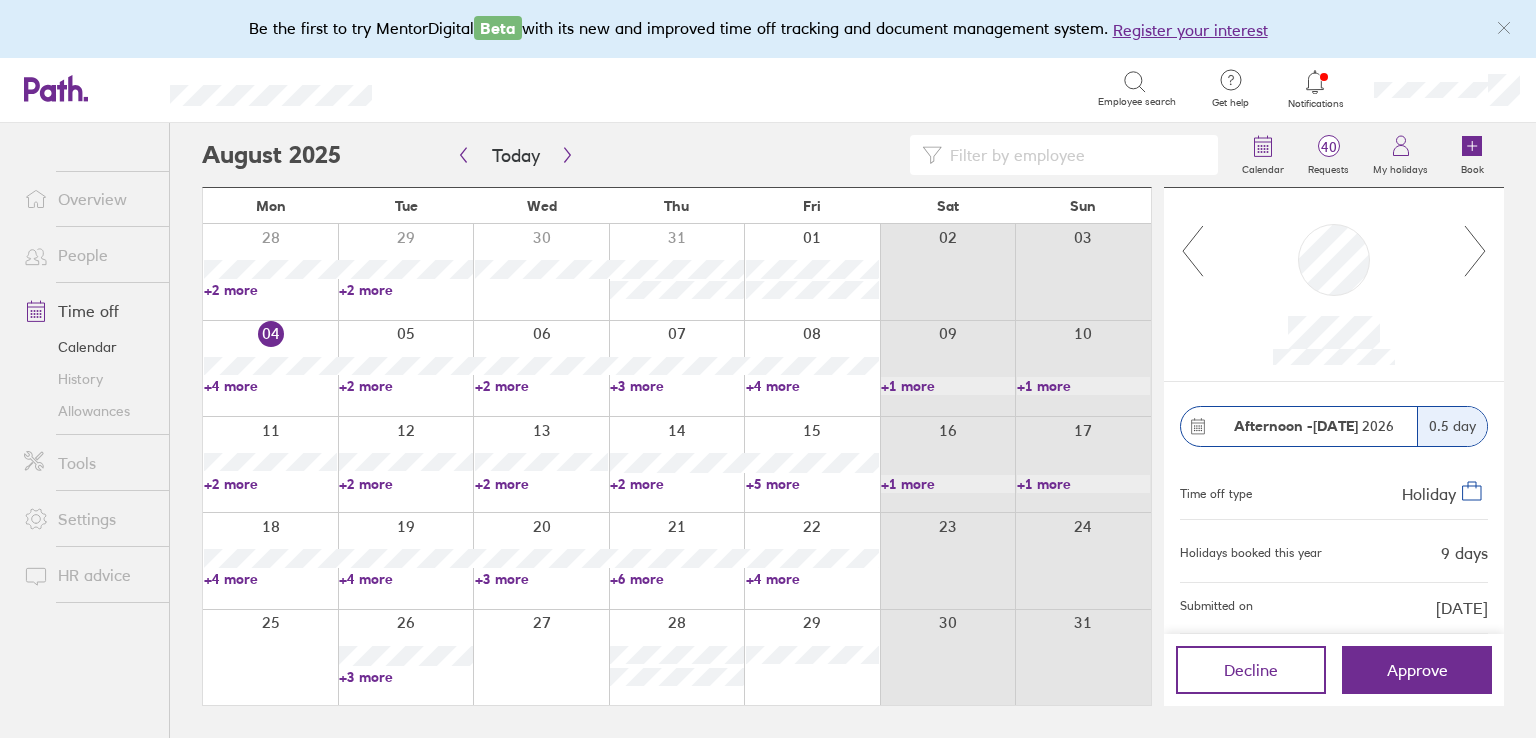 click 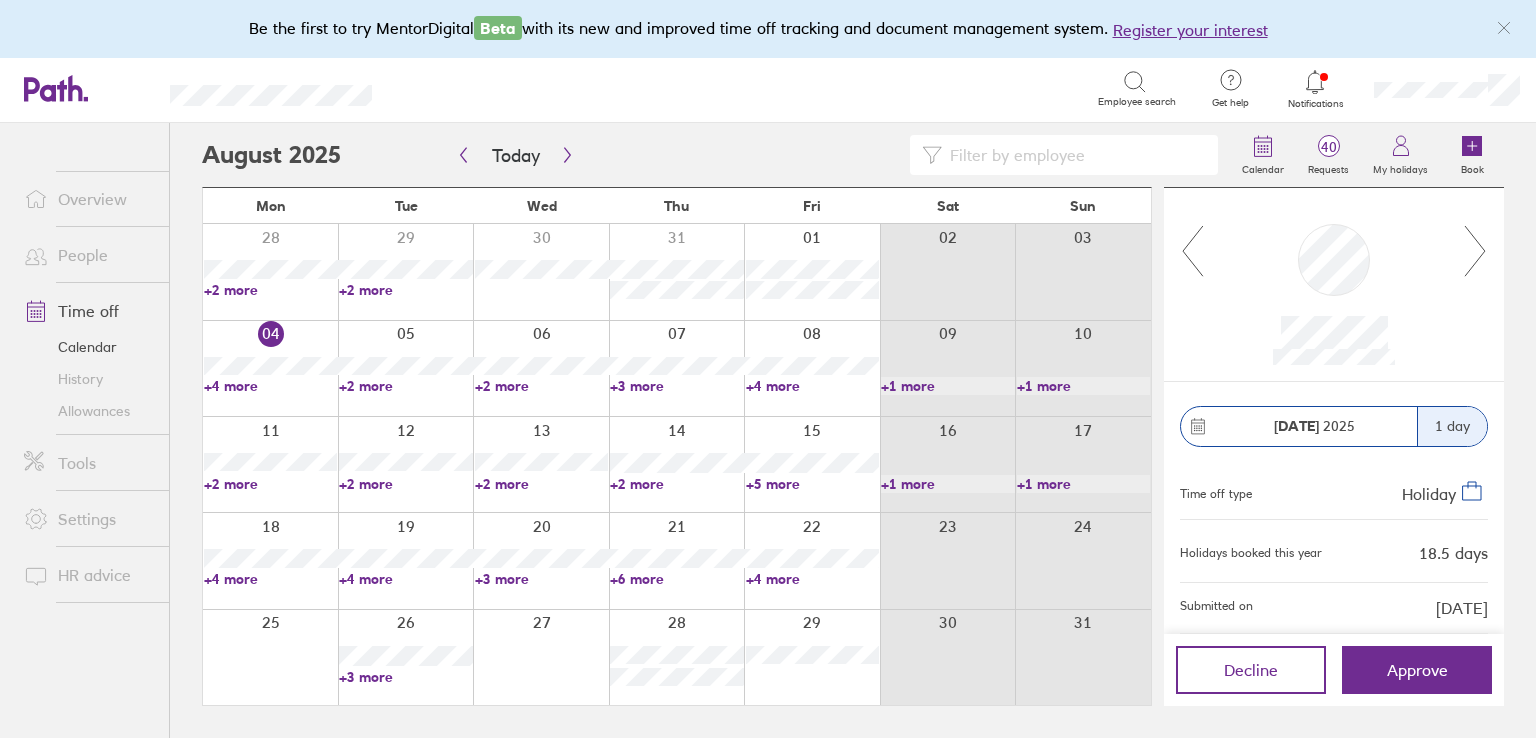 click 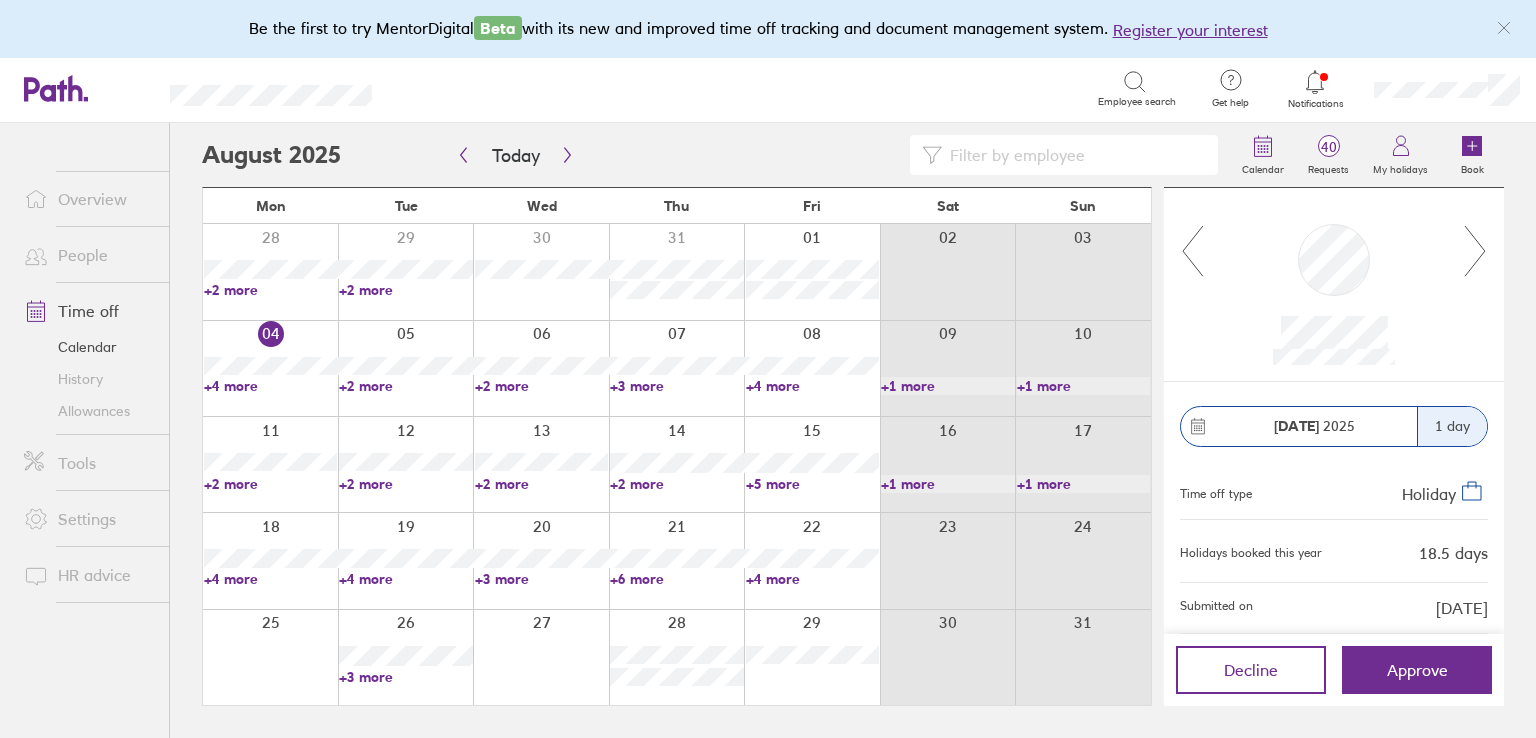 click 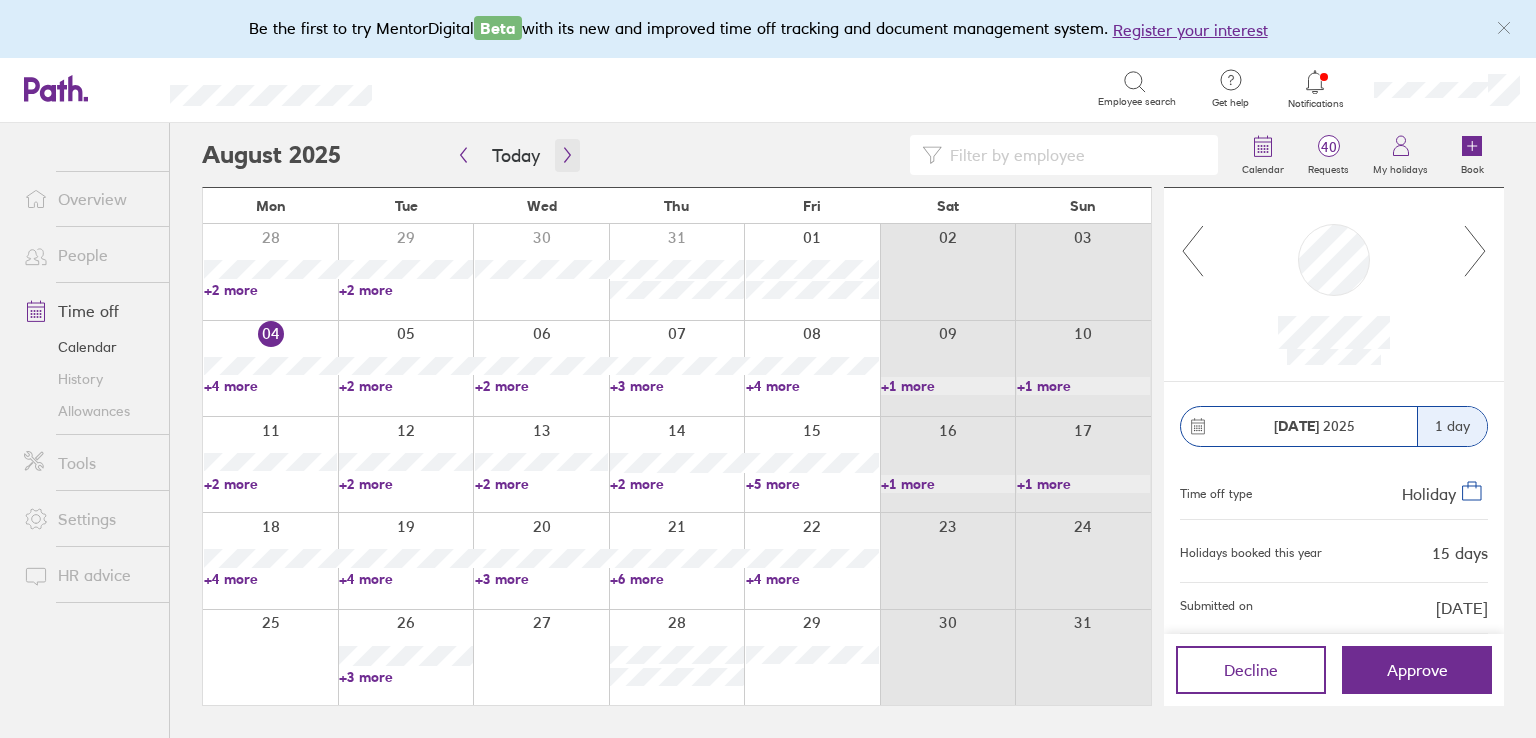 click 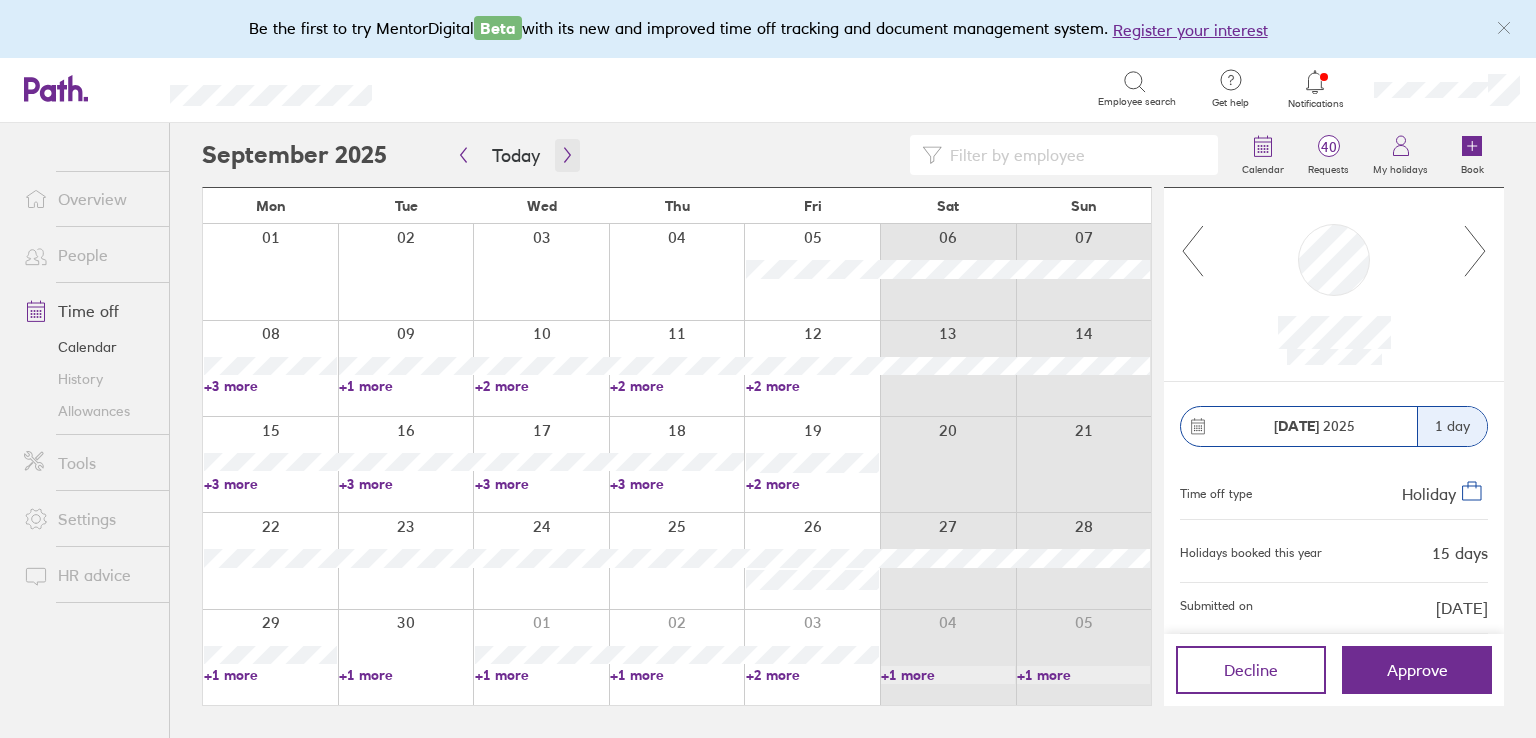 click 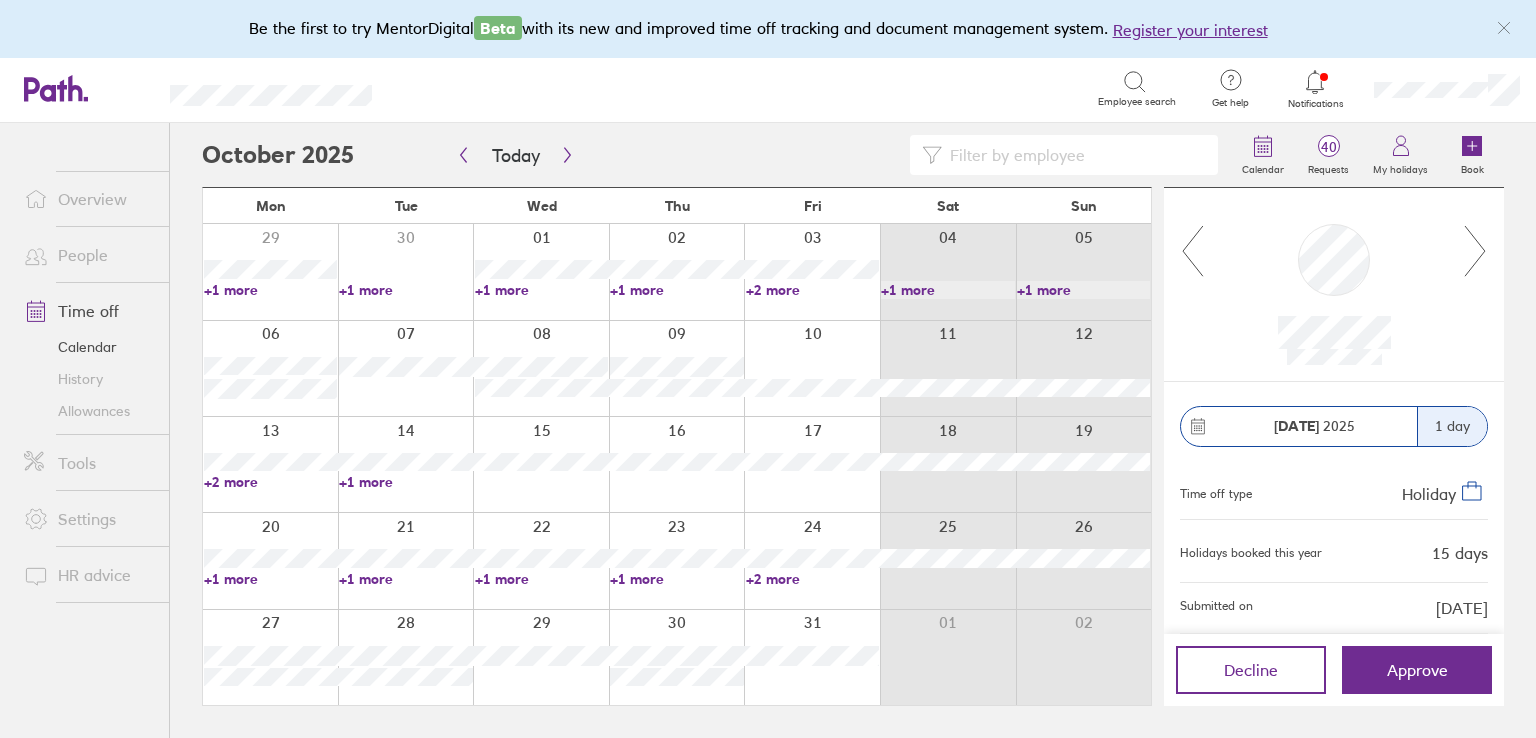 click on "+2 more" at bounding box center [812, 290] 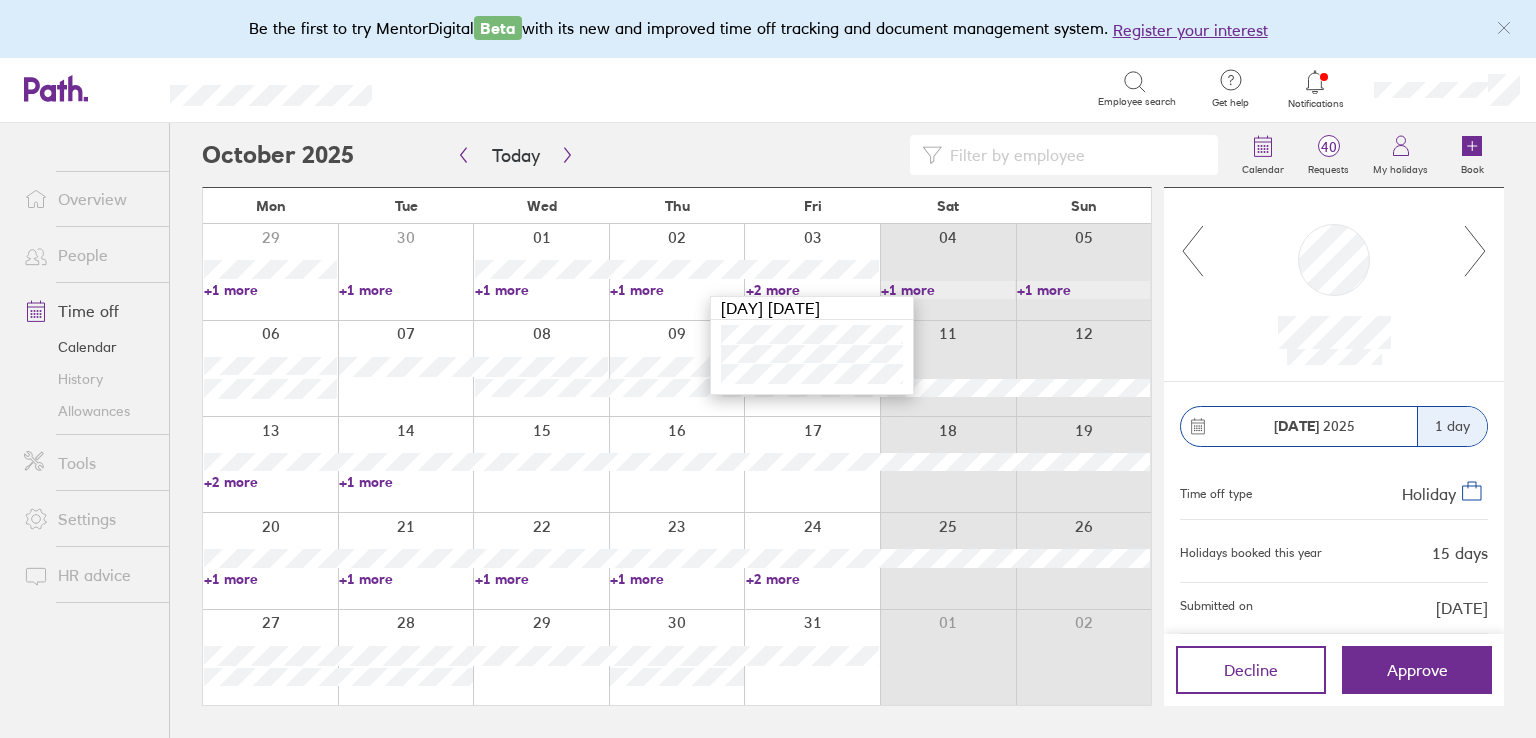 click on "Search" at bounding box center (757, 88) 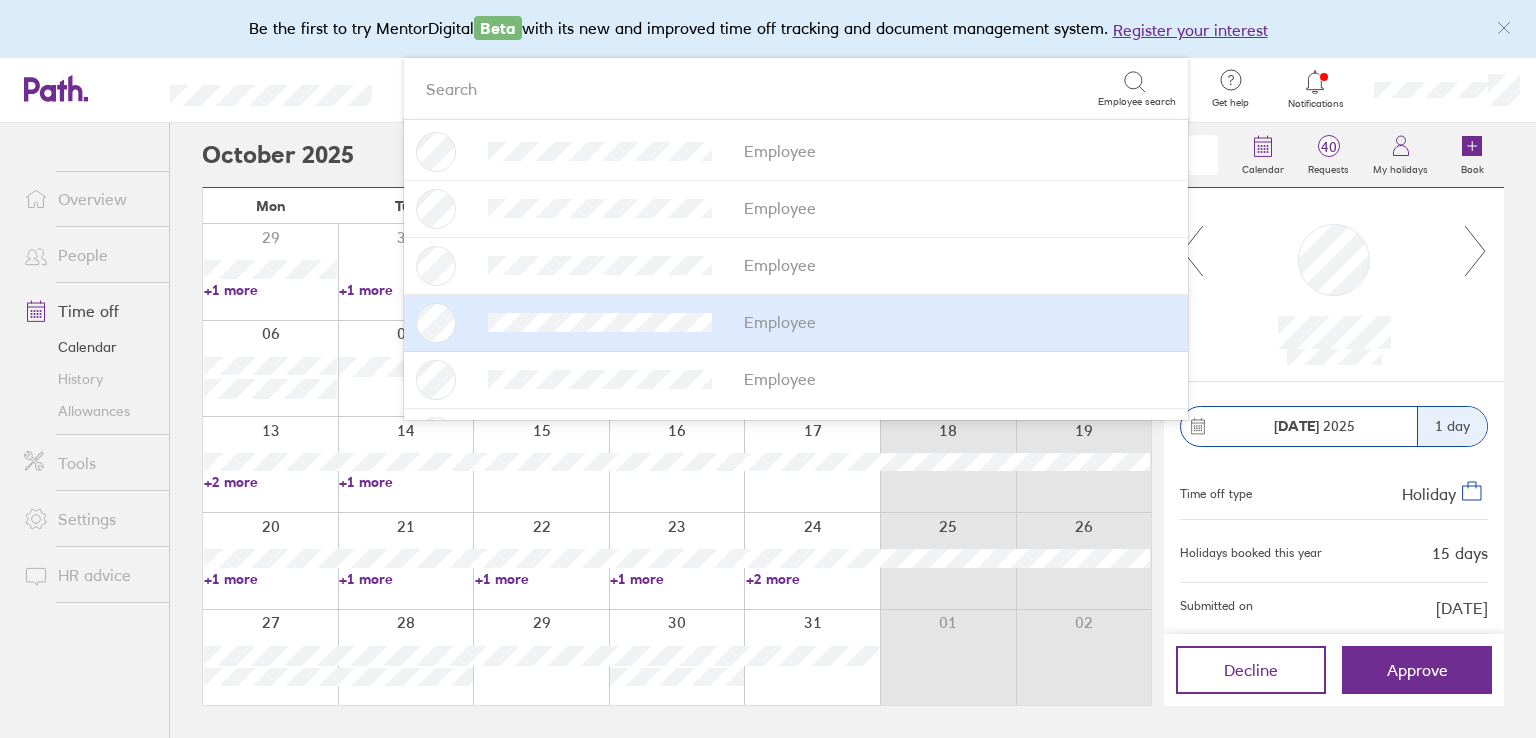 click at bounding box center [1334, 284] 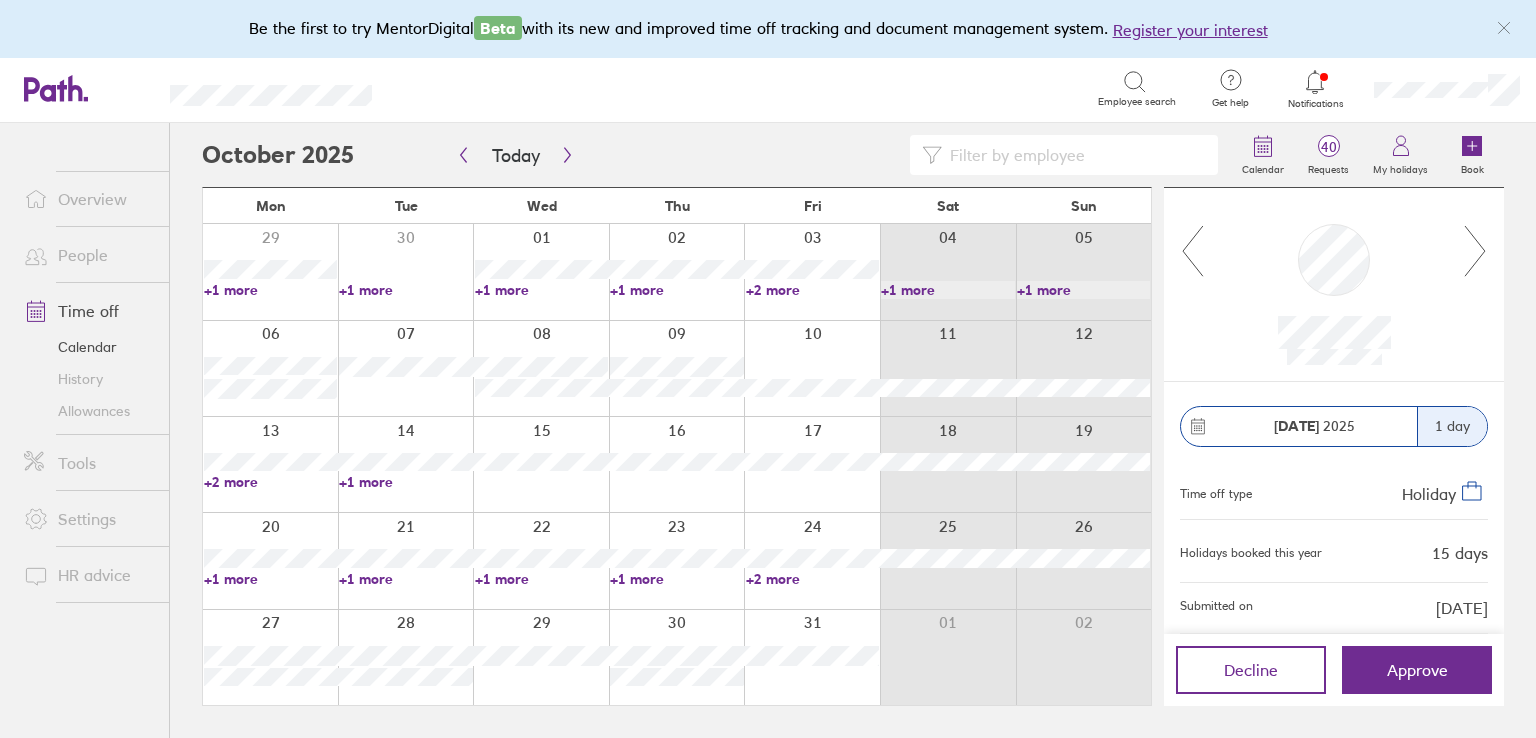 click 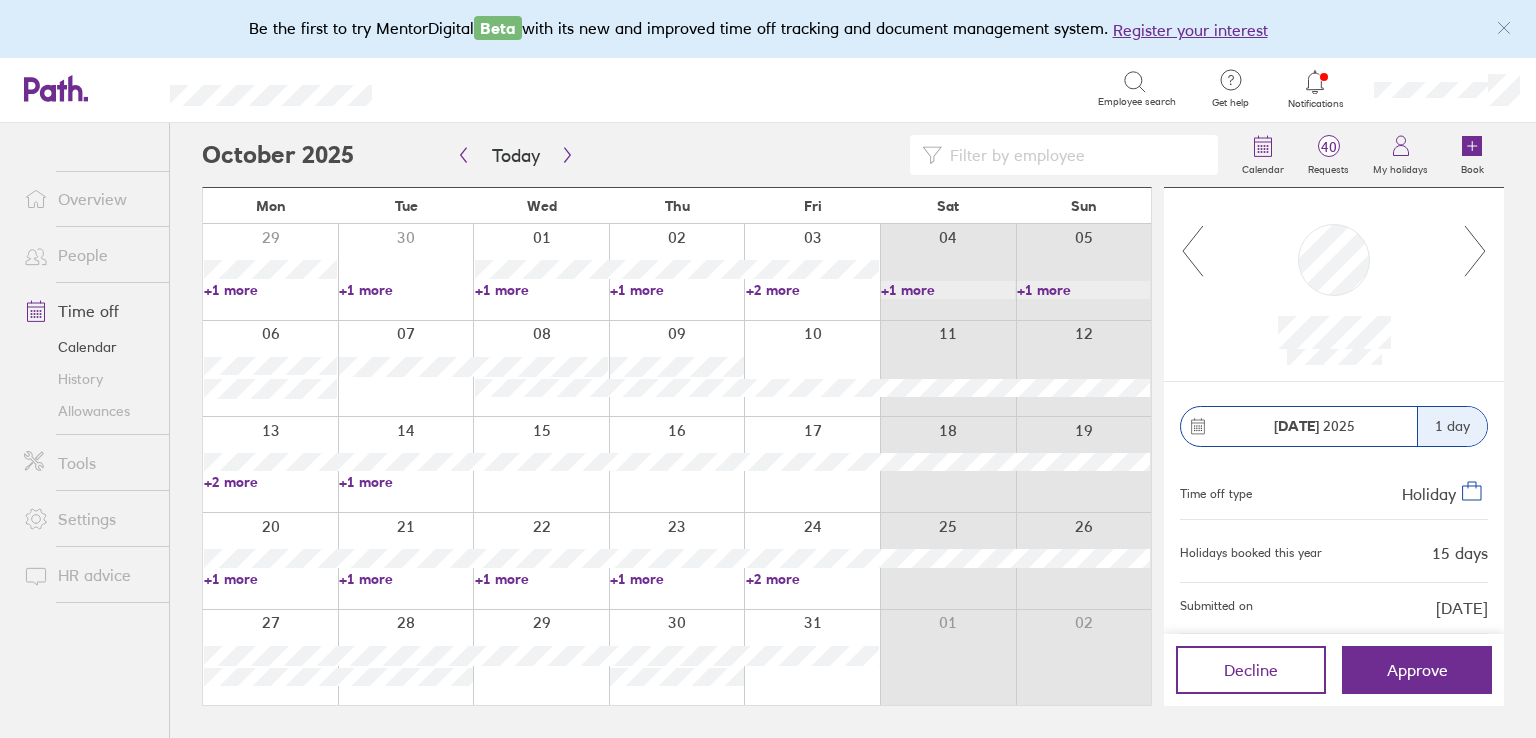 click 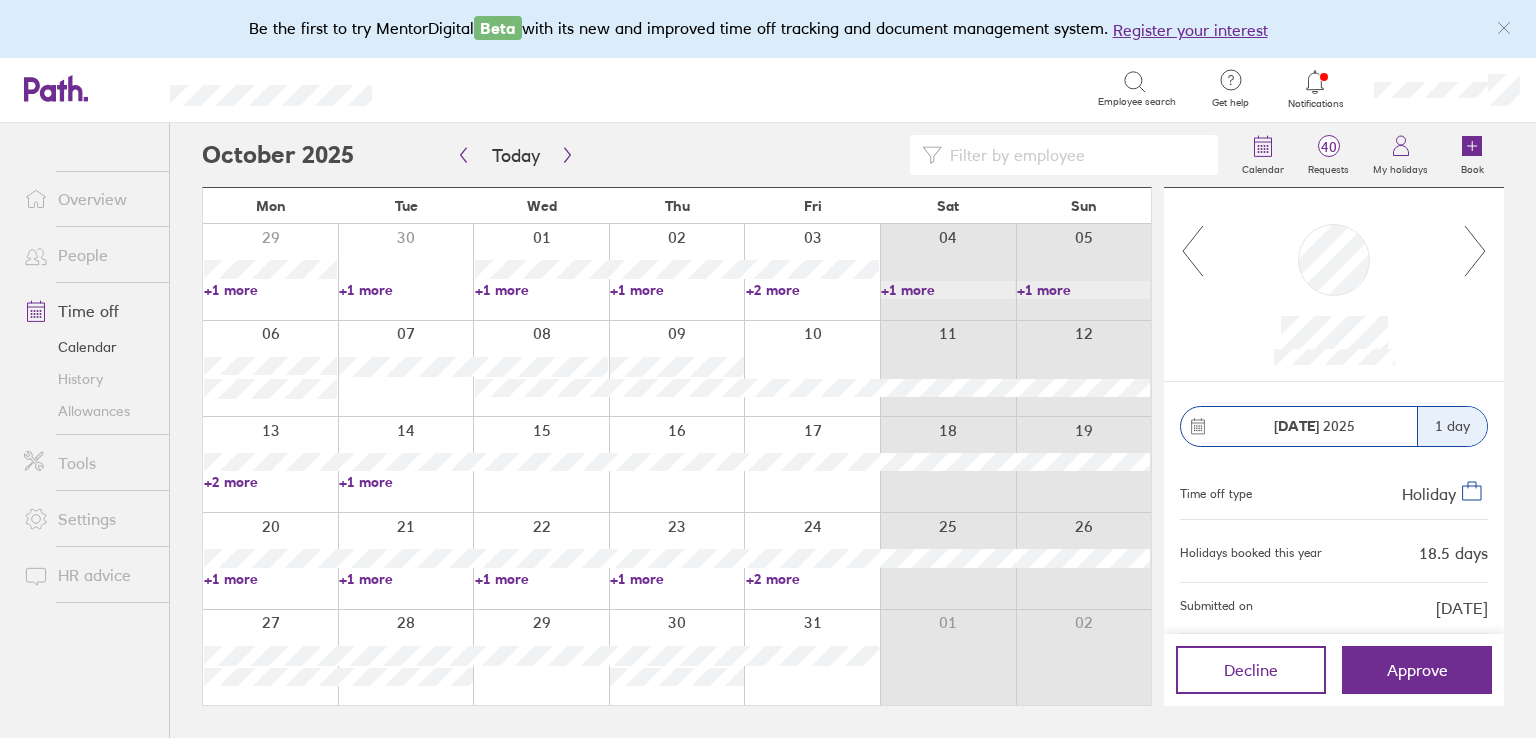 click 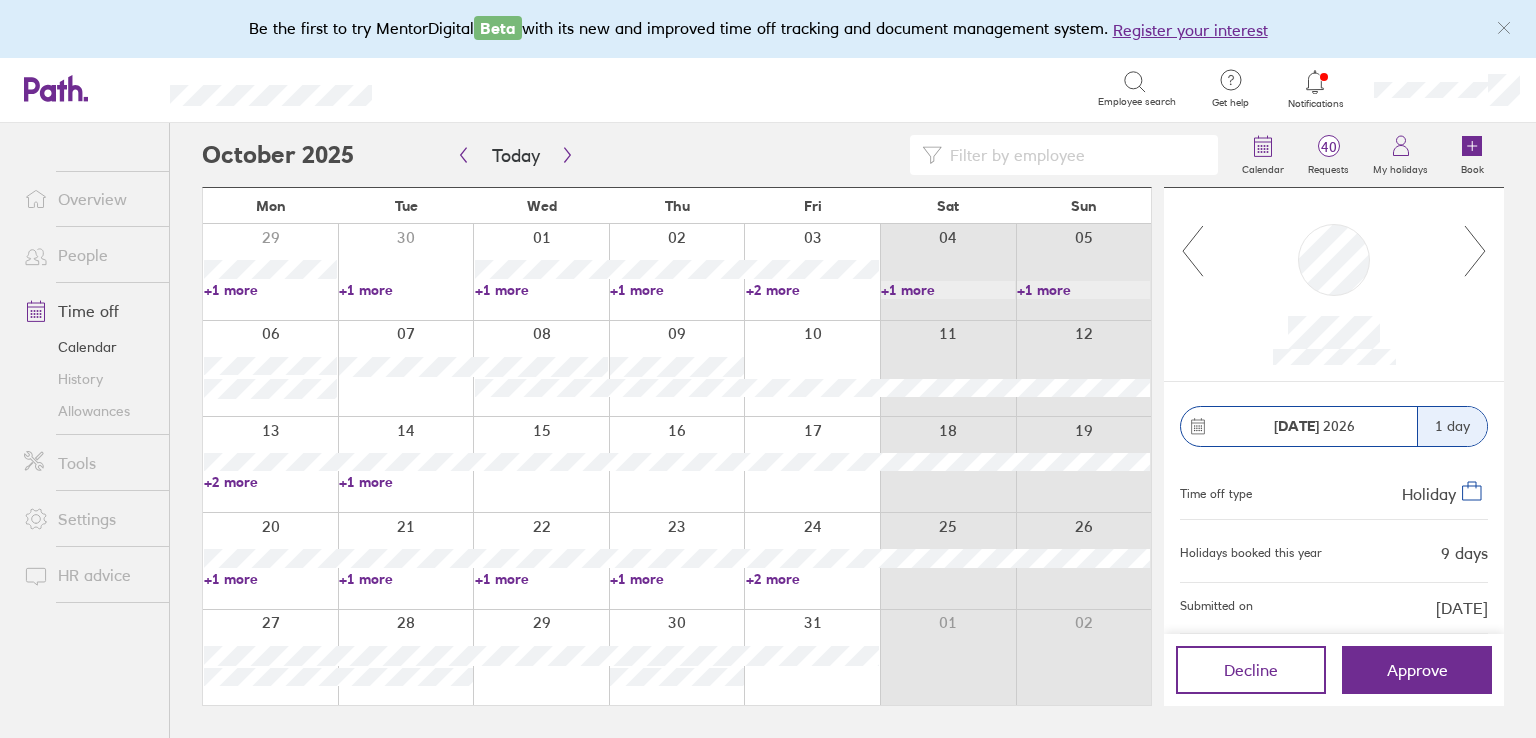 click 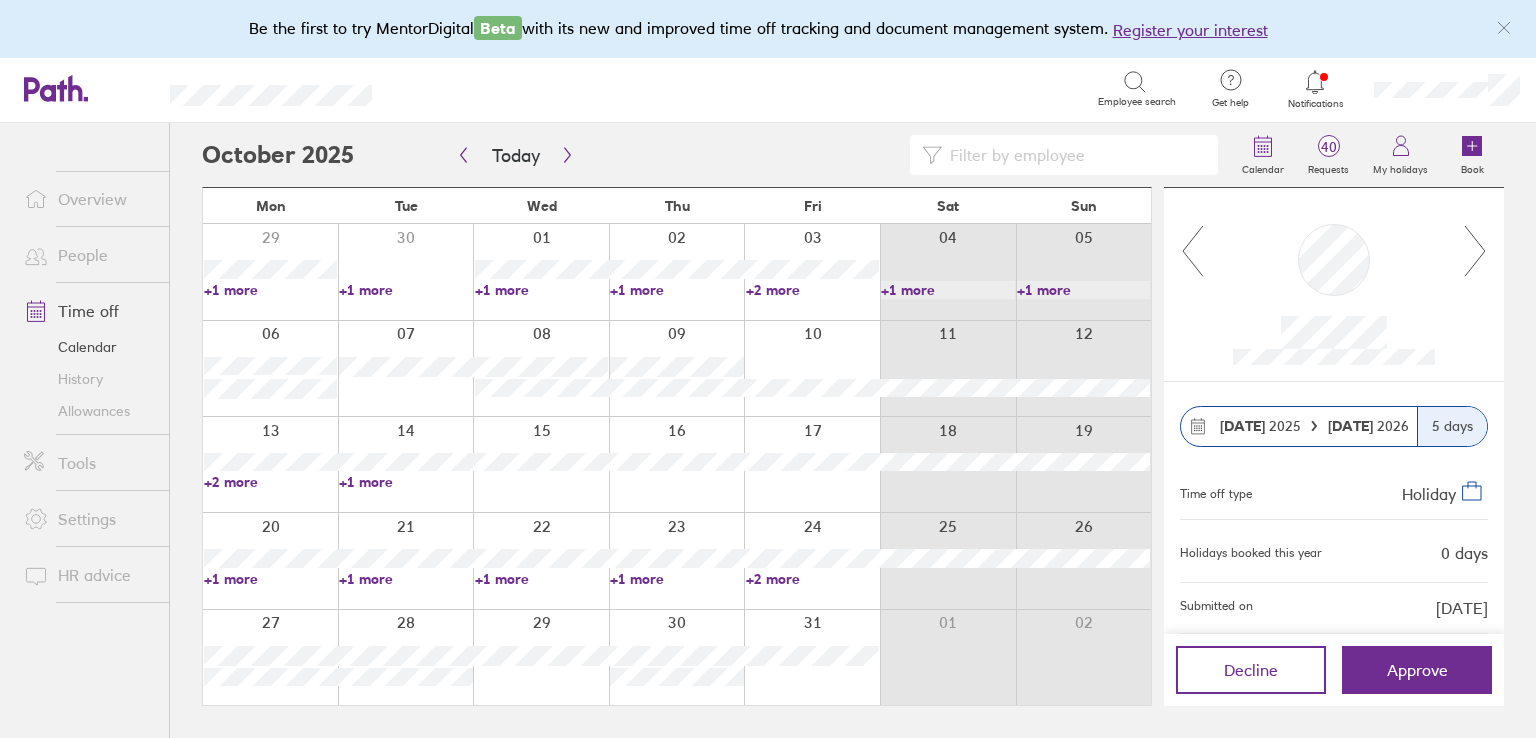 click 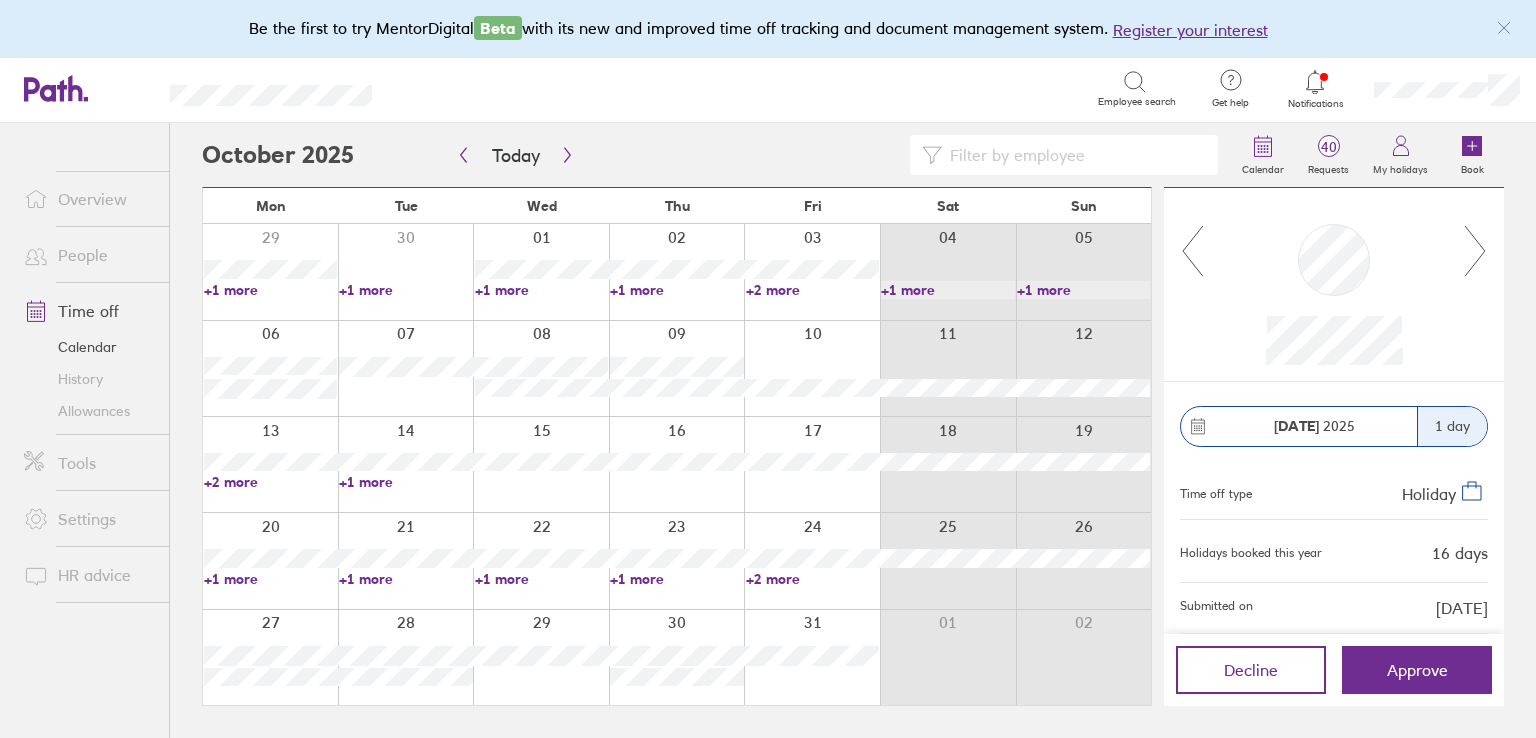 click 